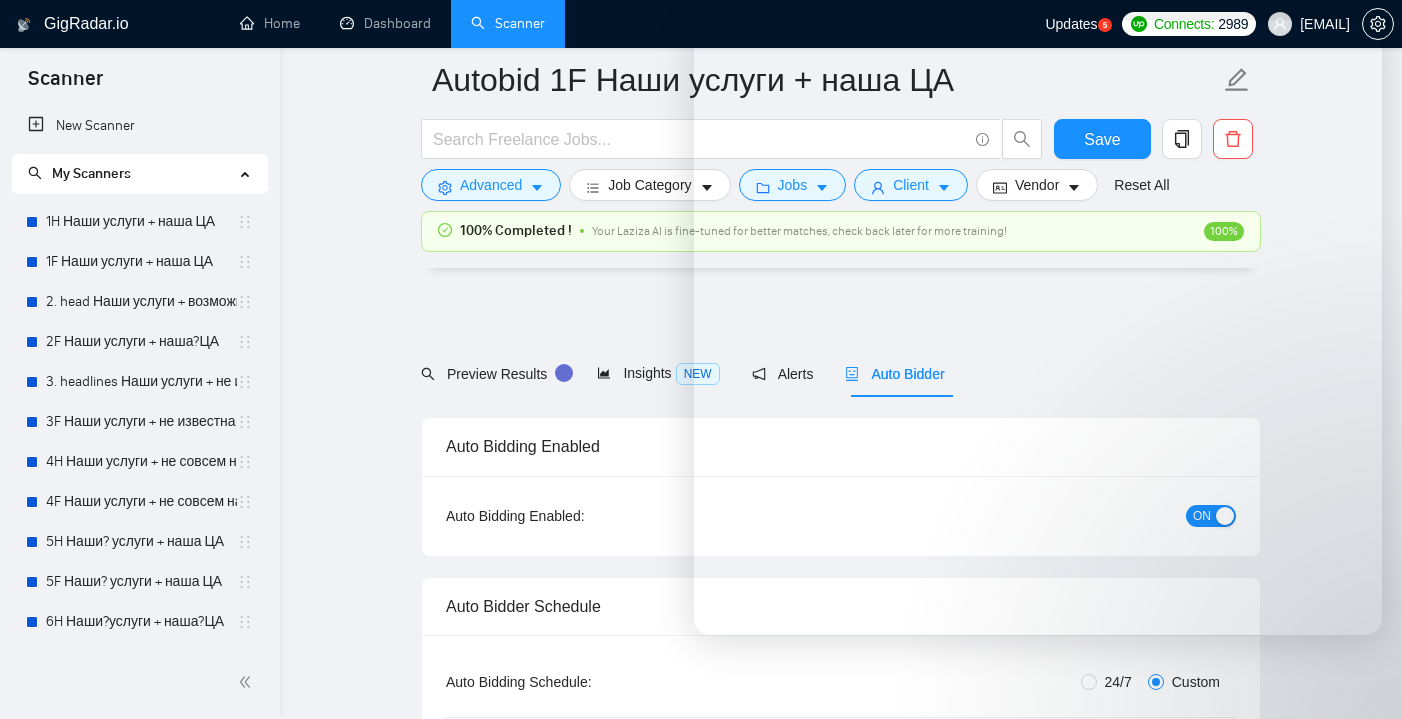 scroll, scrollTop: 261, scrollLeft: 0, axis: vertical 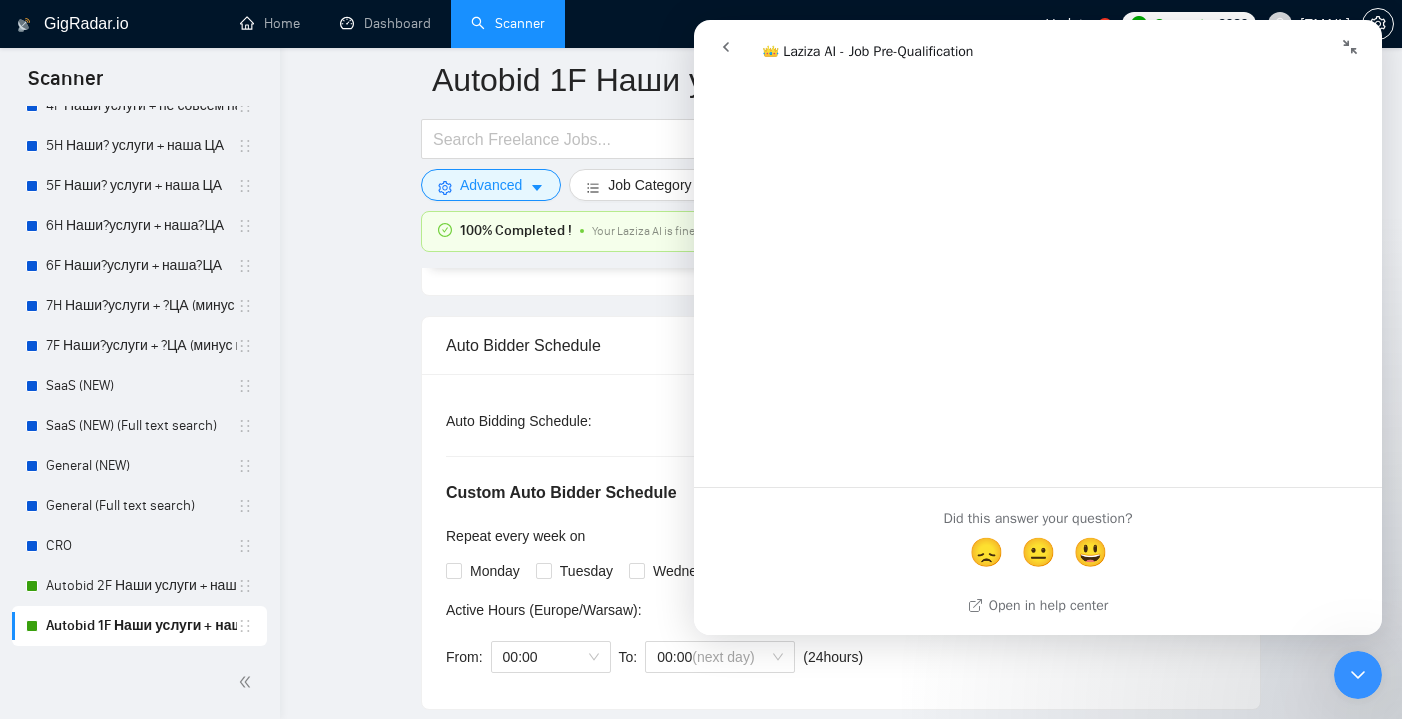 click on "Autobid 1F Наши услуги + наша ЦА Save Advanced   Job Category   Jobs   Client   Vendor   Reset All 100% Completed ! Your Laziza AI is fine-tuned for better matches, check back later for more training! 100% Preview Results Insights NEW Alerts Auto Bidder Auto Bidding Enabled Auto Bidding Enabled: ON Auto Bidder Schedule Auto Bidding Type: Automated (recommended) Semi-automated Auto Bidding Schedule: 24/7 Custom Custom Auto Bidder Schedule Repeat every week on Monday Tuesday Wednesday Thursday Friday Saturday Sunday Active Hours ( Europe/Warsaw ): From: 00:00 To: 00:00  (next day) ( 24  hours) Europe/Warsaw Auto Bidding Type Select your bidding algorithm: Choose the algorithm for you bidding. The price per proposal does not include your connects expenditure. Template Bidder Works great for narrow segments and short cover letters that don't change. 0.50  credits / proposal Sardor AI 🤖 Personalise your cover letter with ai [placeholders] 1.00  credits / proposal Experimental Laziza AI  👑" at bounding box center (841, 2851) 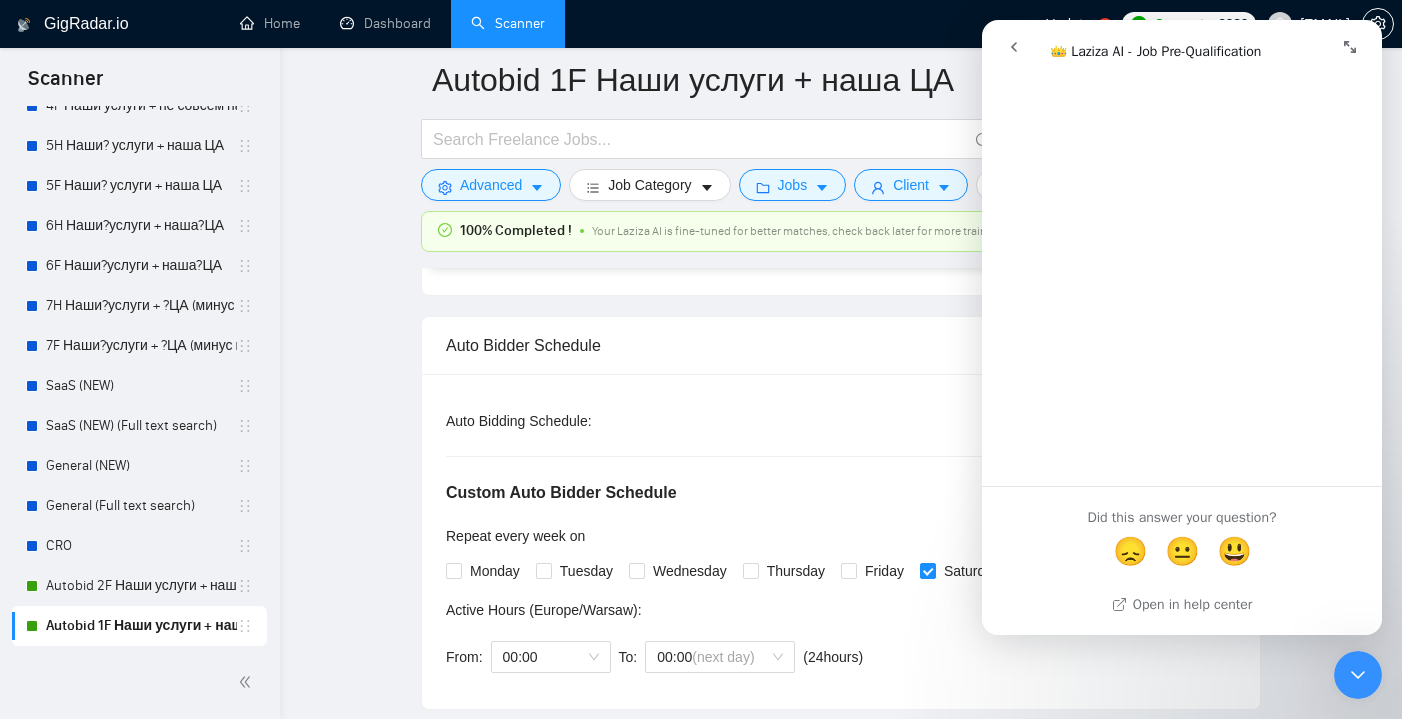 scroll, scrollTop: 3730, scrollLeft: 0, axis: vertical 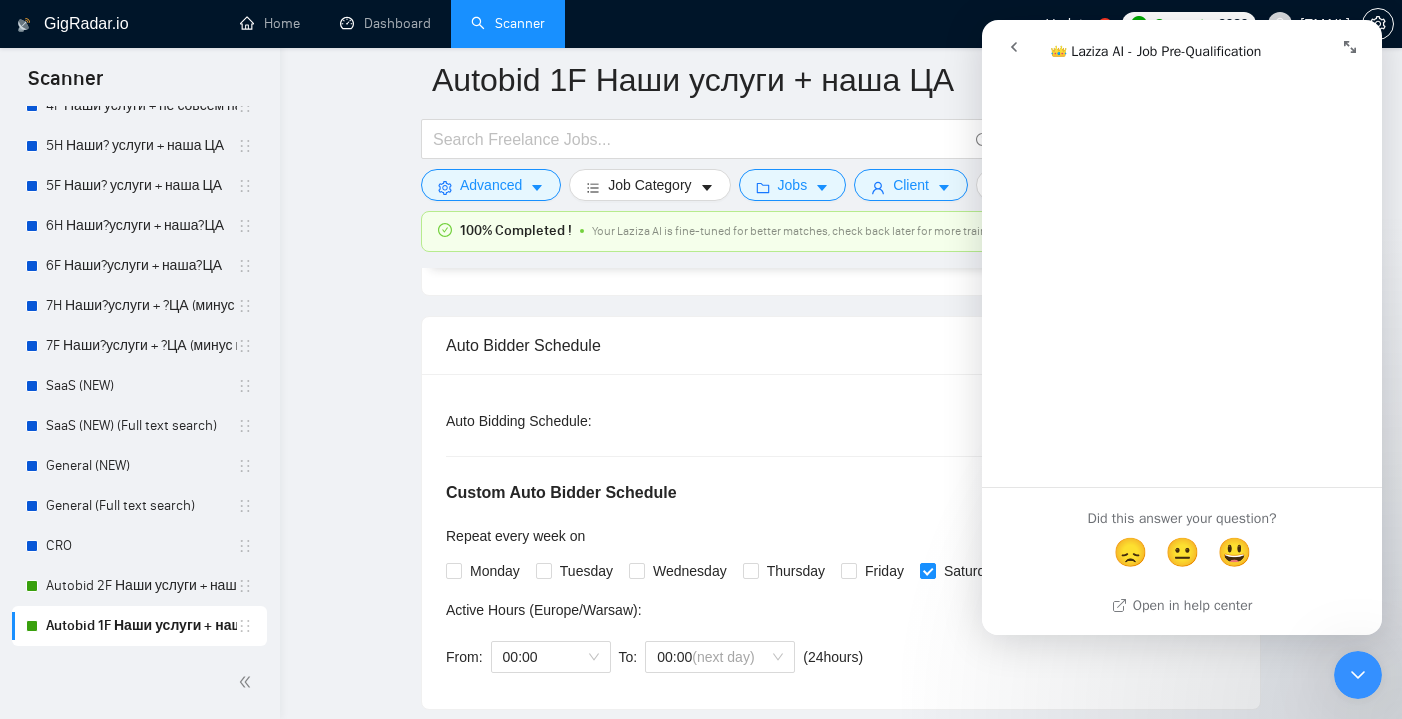 click on "Auto Bidder Schedule" at bounding box center (841, 345) 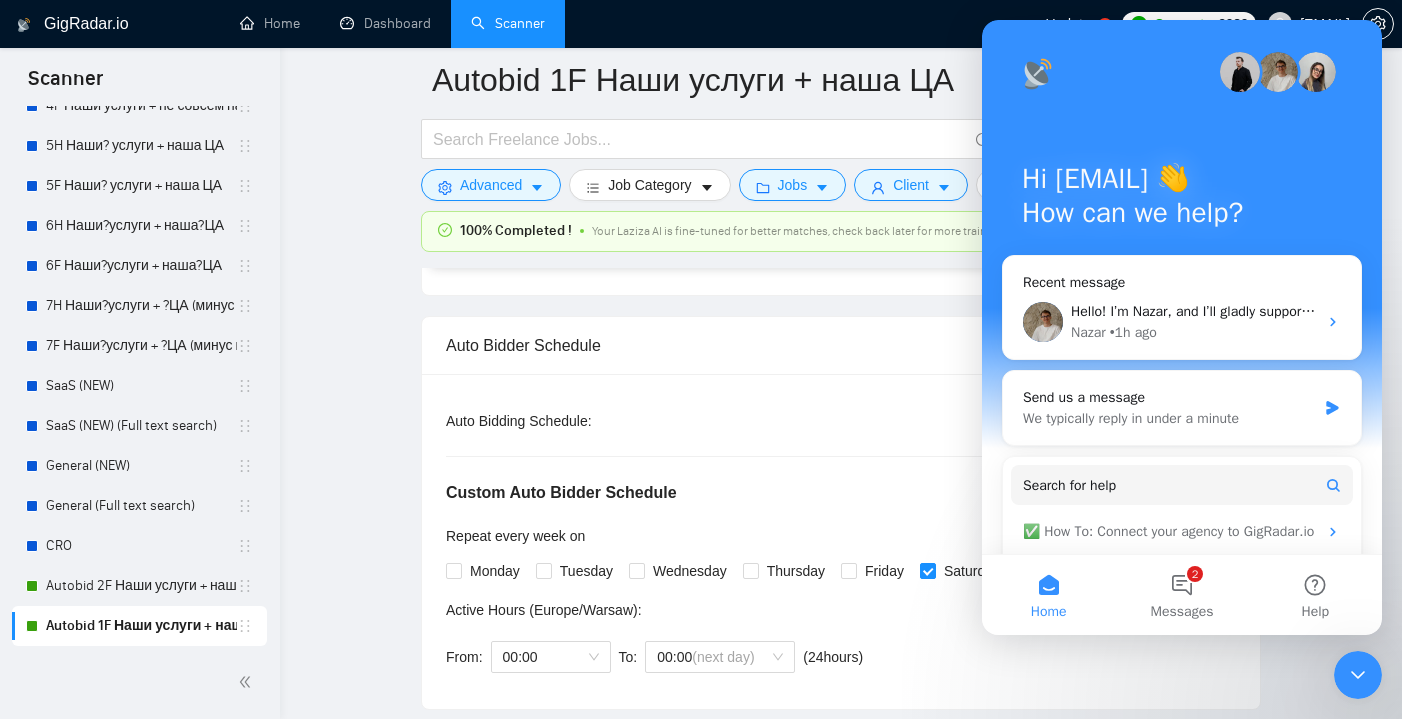 click on "100% Completed ! Your Laziza AI is fine-tuned for better matches, check back later for more training! 100%" at bounding box center (841, 239) 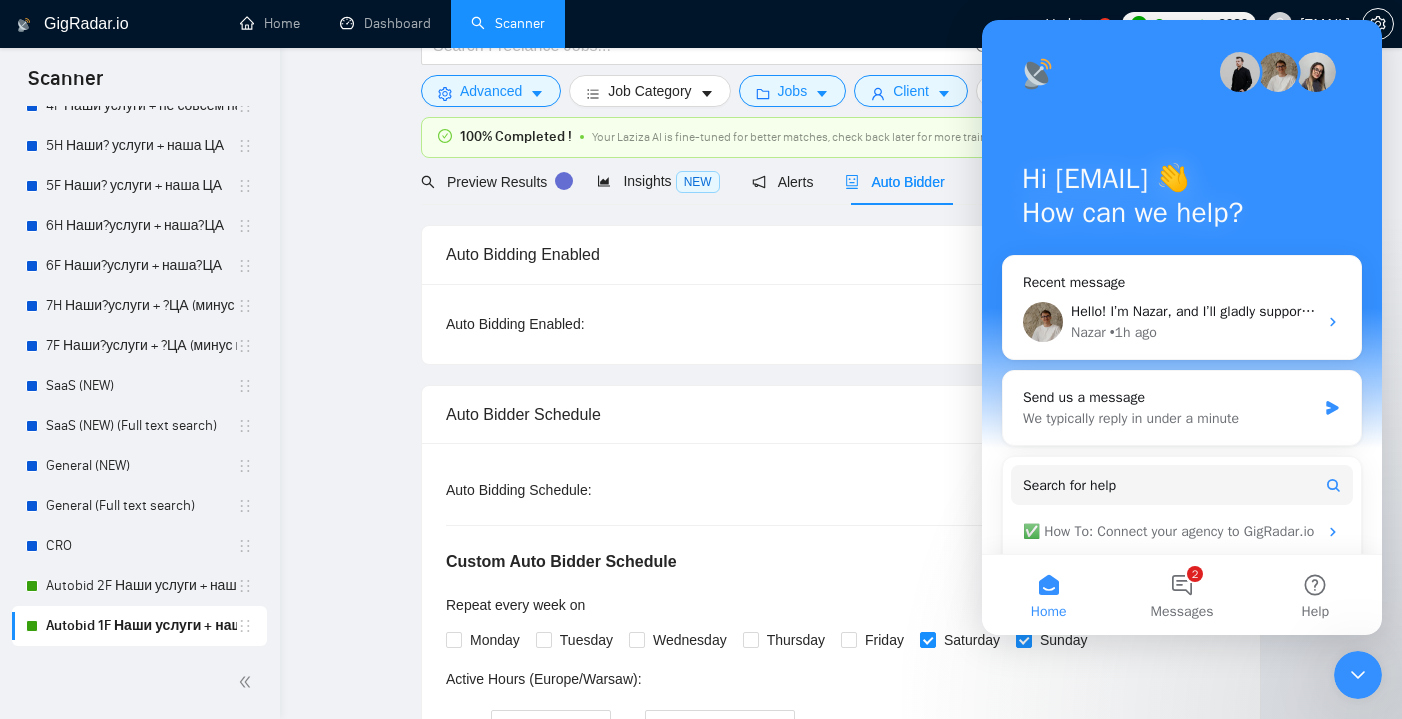 scroll, scrollTop: 0, scrollLeft: 0, axis: both 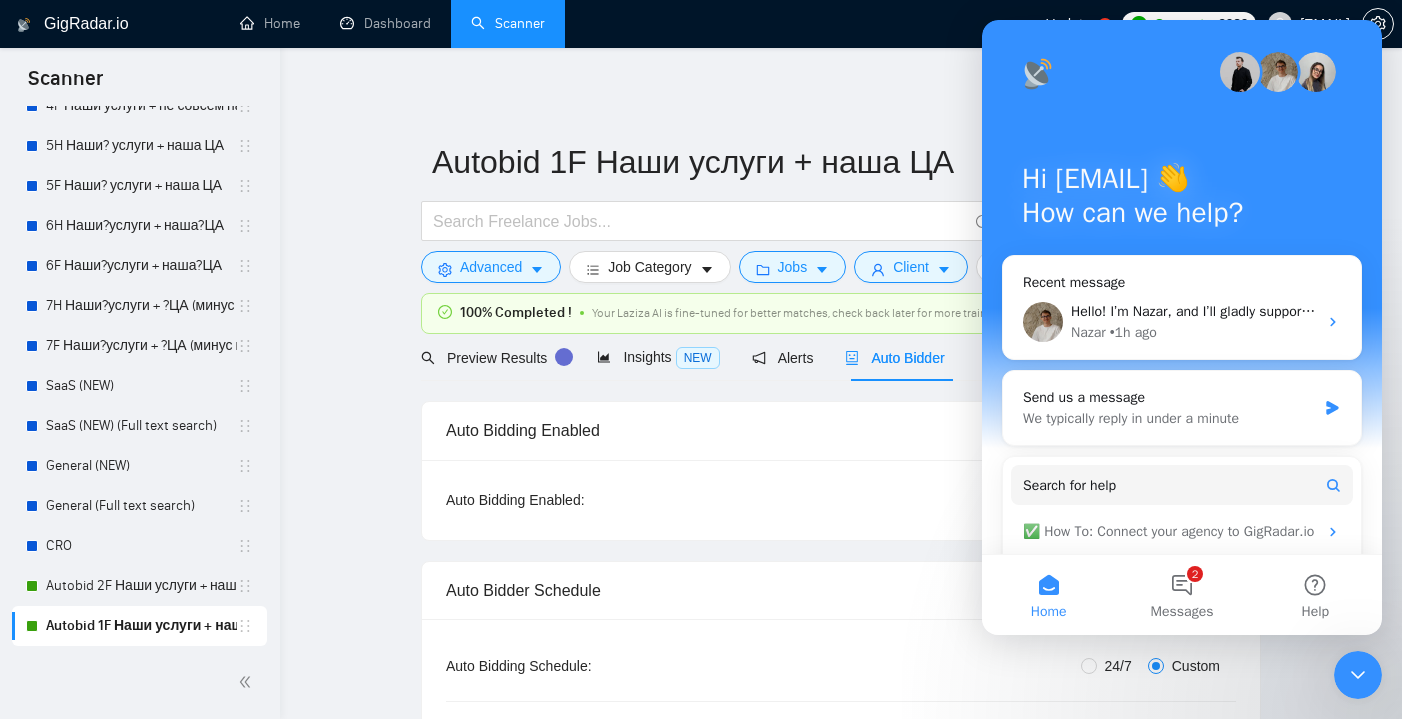 click on "Autobid 1F Наши услуги + наша ЦА Save Advanced   Job Category   Jobs   Client   Vendor   Reset All 100% Completed ! Your Laziza AI is fine-tuned for better matches, check back later for more training! 100% Preview Results Insights NEW Alerts Auto Bidder Auto Bidding Enabled Auto Bidding Enabled: ON Auto Bidder Schedule Auto Bidding Type: Automated (recommended) Semi-automated Auto Bidding Schedule: 24/7 Custom Custom Auto Bidder Schedule Repeat every week on Monday Tuesday Wednesday Thursday Friday Saturday Sunday Active Hours ( Europe/Warsaw ): From: 00:00 To: 00:00  (next day) ( 24  hours) Europe/Warsaw Auto Bidding Type Select your bidding algorithm: Choose the algorithm for you bidding. The price per proposal does not include your connects expenditure. Template Bidder Works great for narrow segments and short cover letters that don't change. 0.50  credits / proposal Sardor AI 🤖 Personalise your cover letter with ai [placeholders] 1.00  credits / proposal Experimental Laziza AI  👑" at bounding box center [841, 3104] 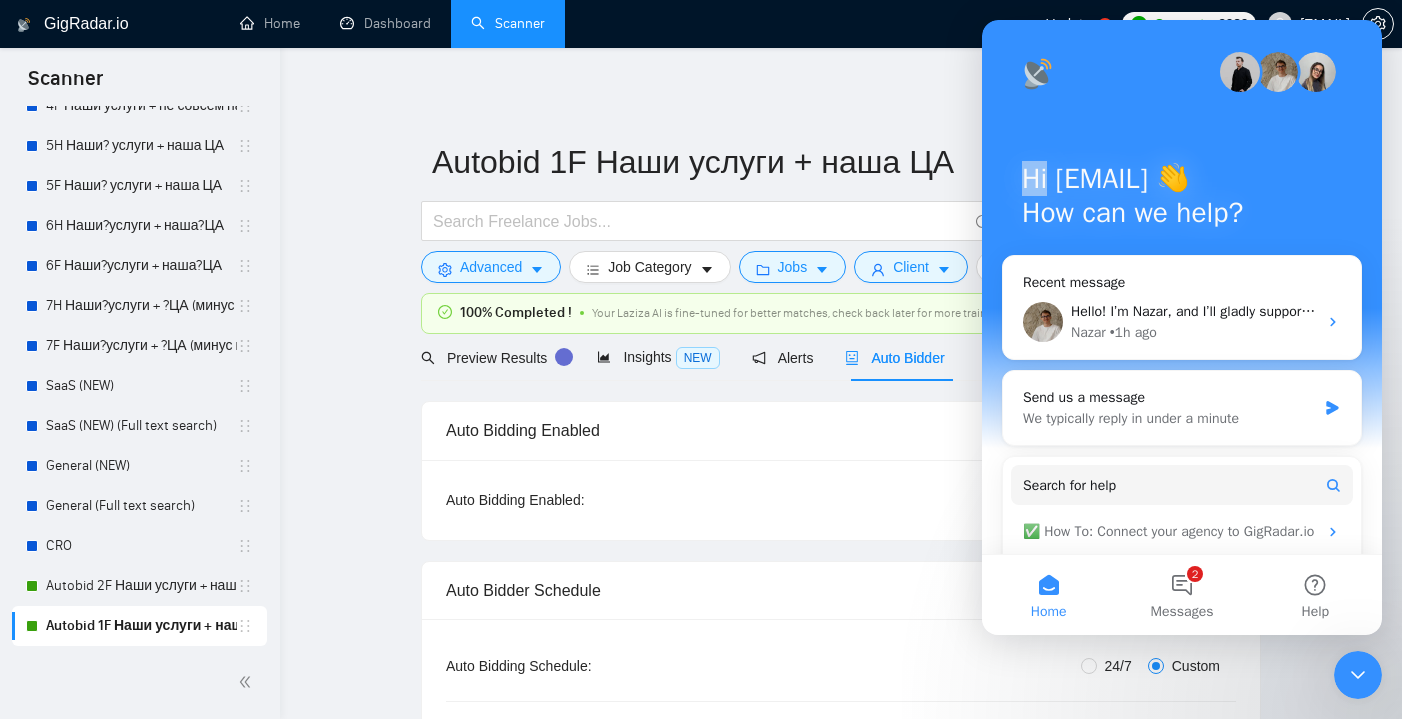 drag, startPoint x: 1187, startPoint y: 145, endPoint x: 1052, endPoint y: 170, distance: 137.2953 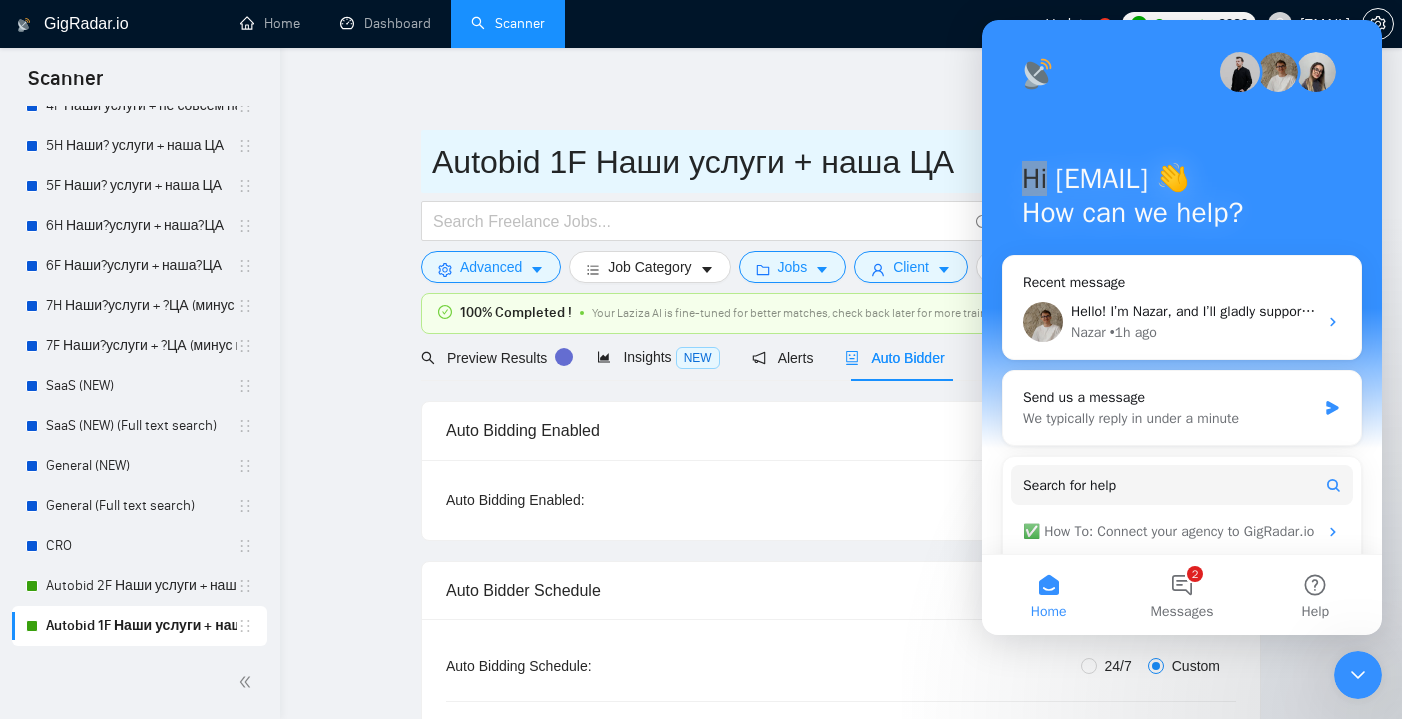 click on "Autobid 1F Наши услуги + наша ЦА" at bounding box center [826, 162] 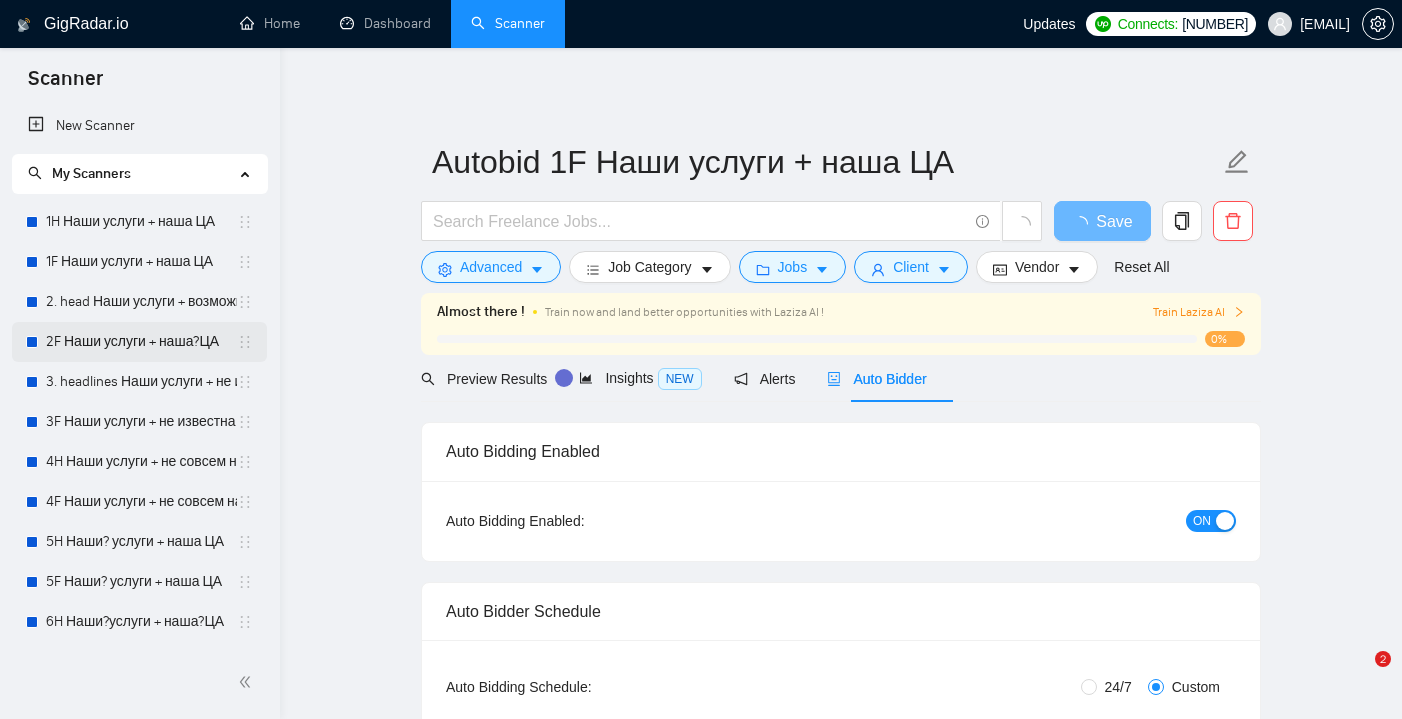 scroll, scrollTop: 0, scrollLeft: 0, axis: both 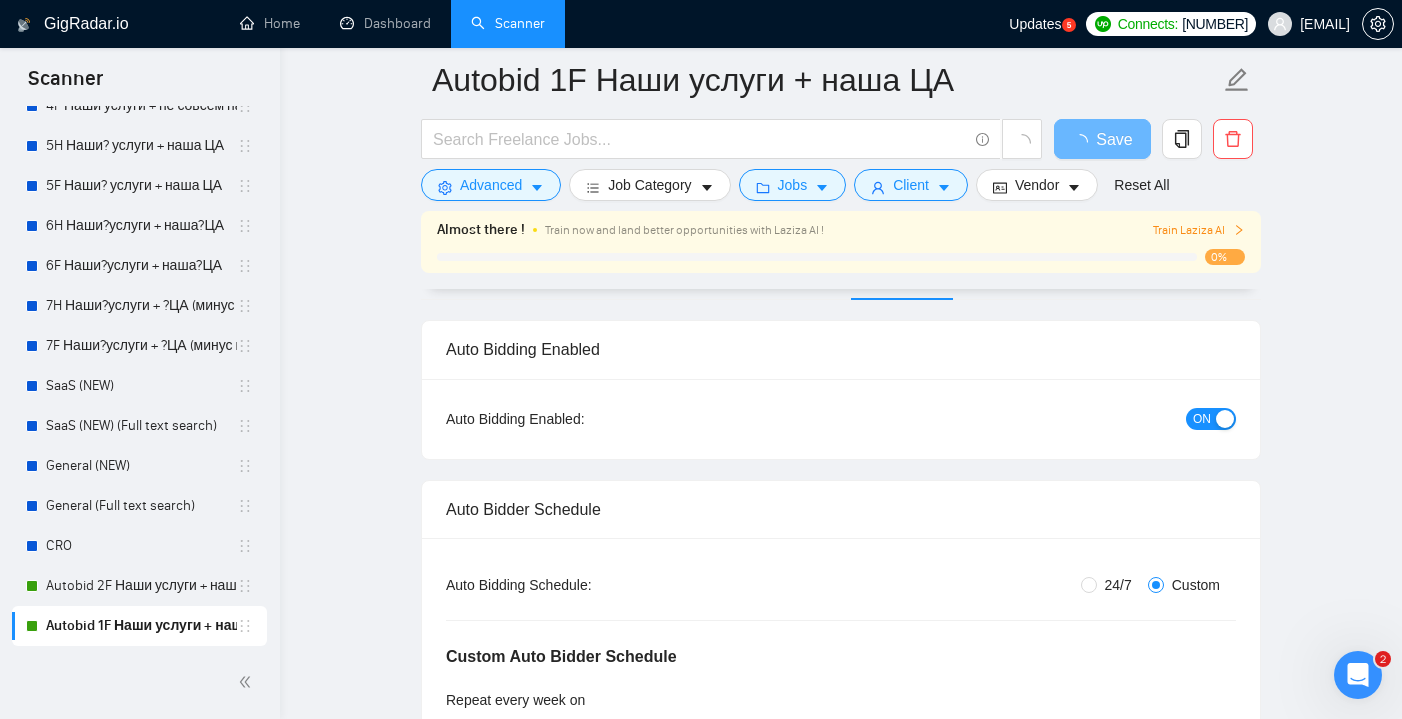 type 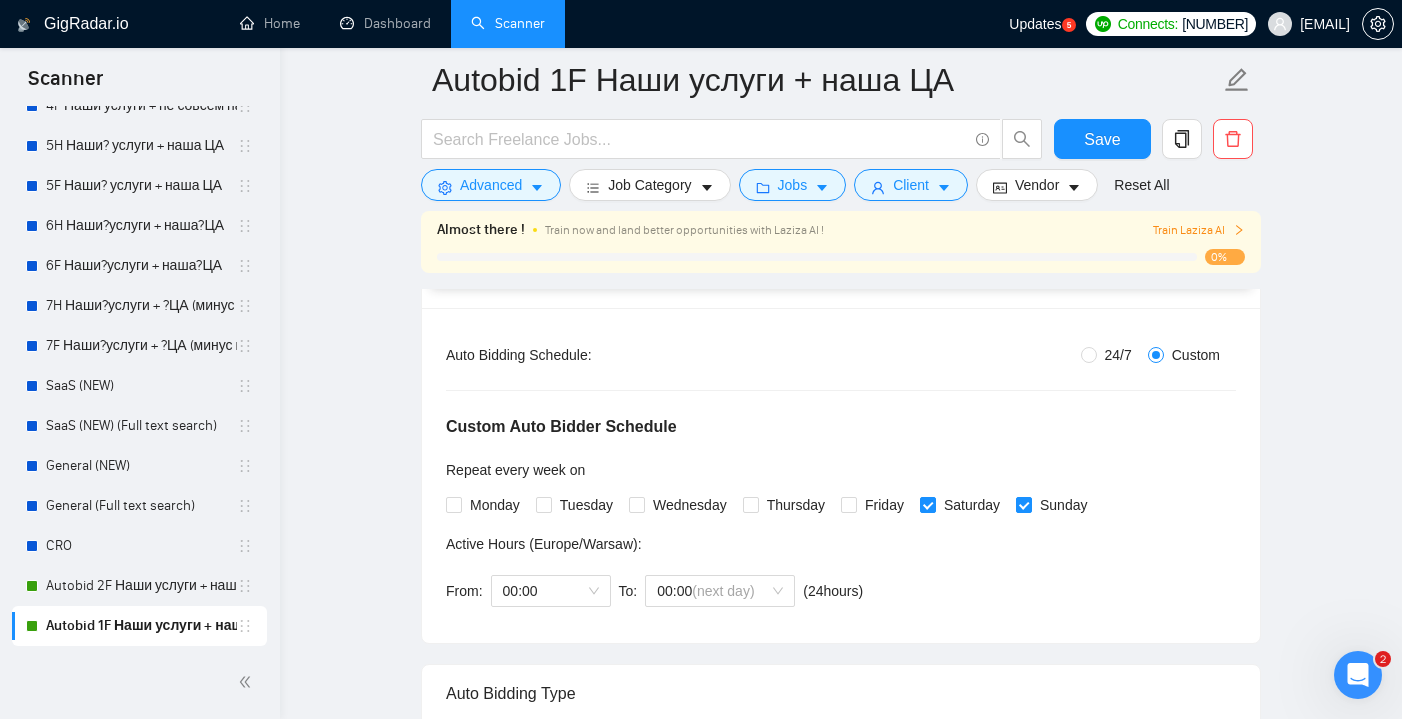 scroll, scrollTop: 349, scrollLeft: 0, axis: vertical 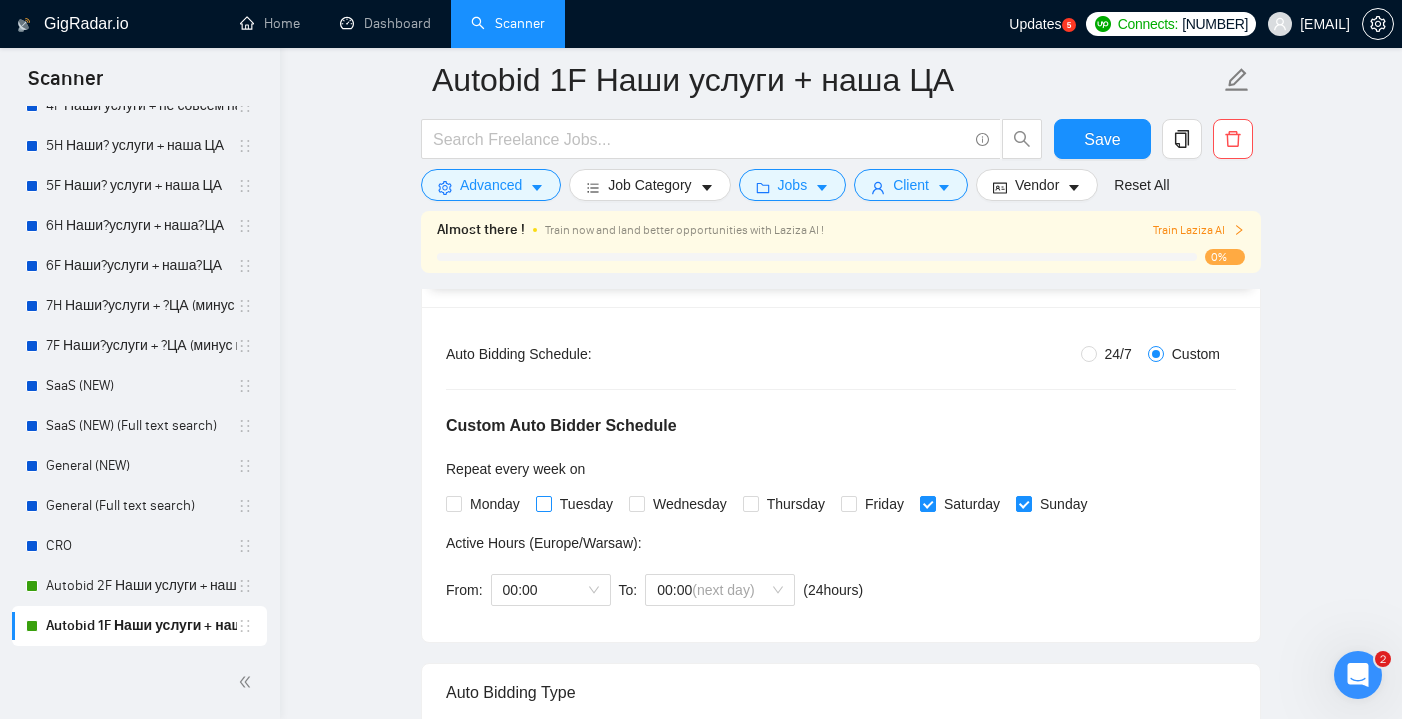 click on "Tuesday" at bounding box center [543, 503] 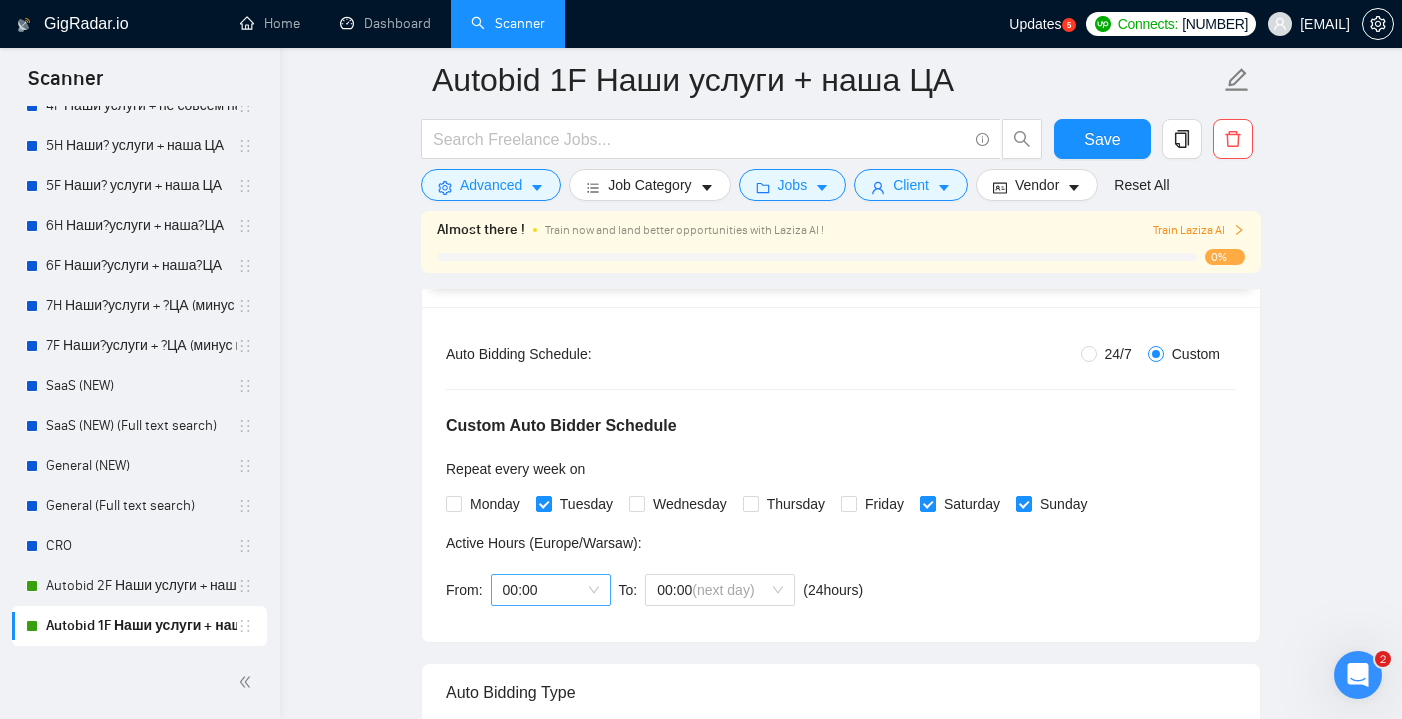 click on "00:00" at bounding box center [551, 590] 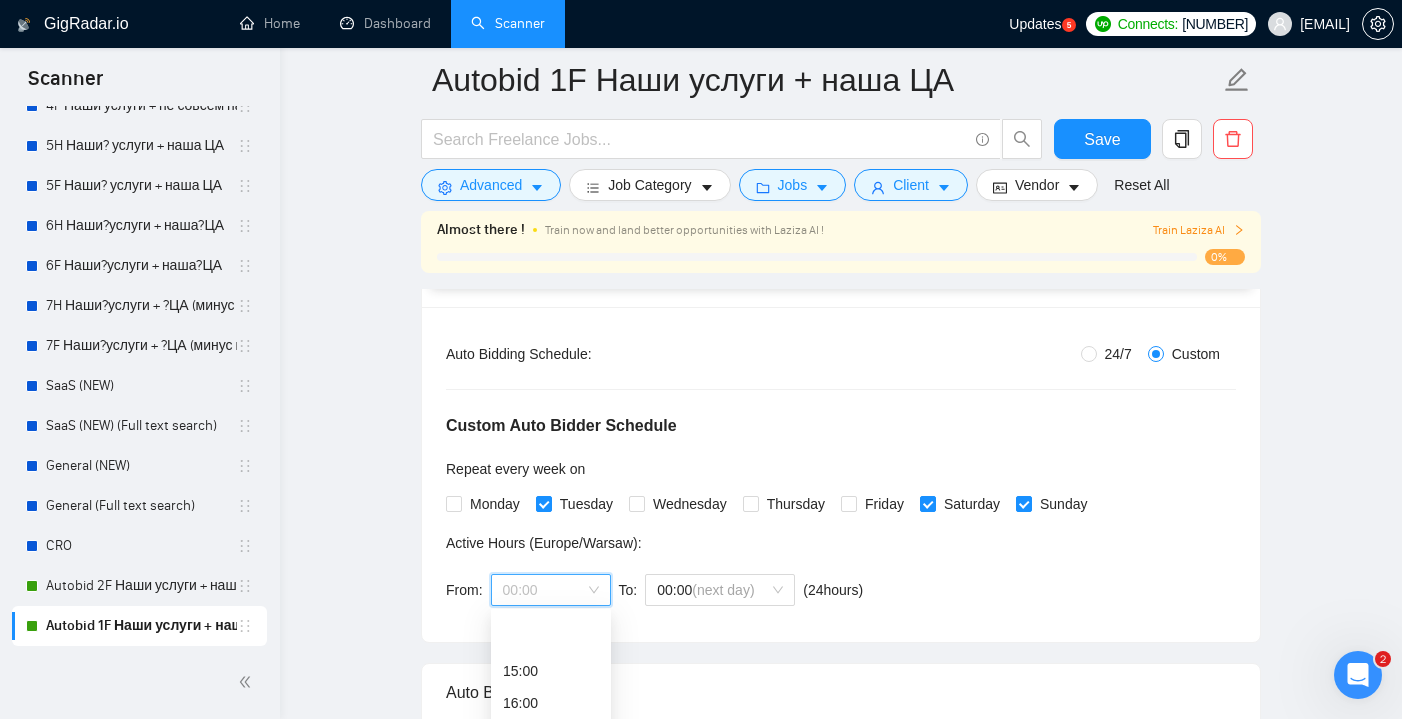 scroll, scrollTop: 512, scrollLeft: 0, axis: vertical 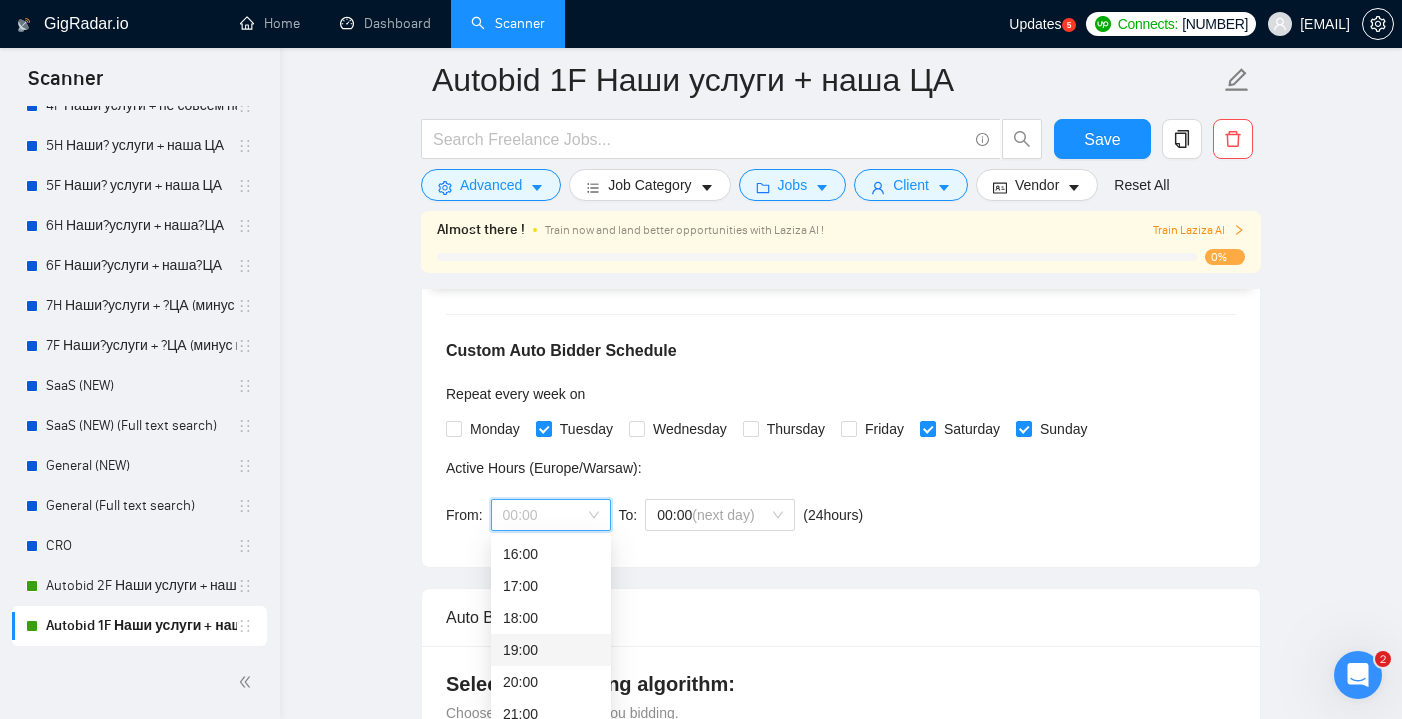 click on "19:00" at bounding box center (551, 650) 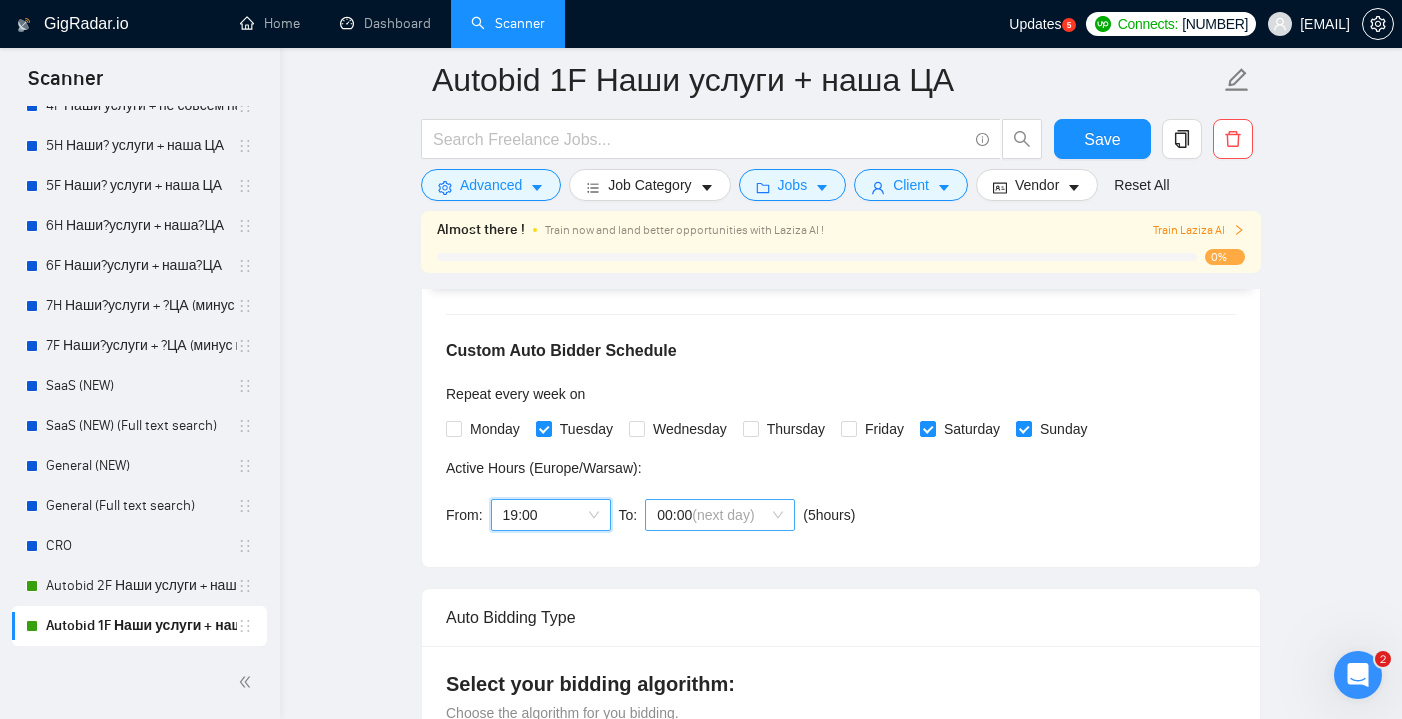 click on "(next day)" at bounding box center [723, 515] 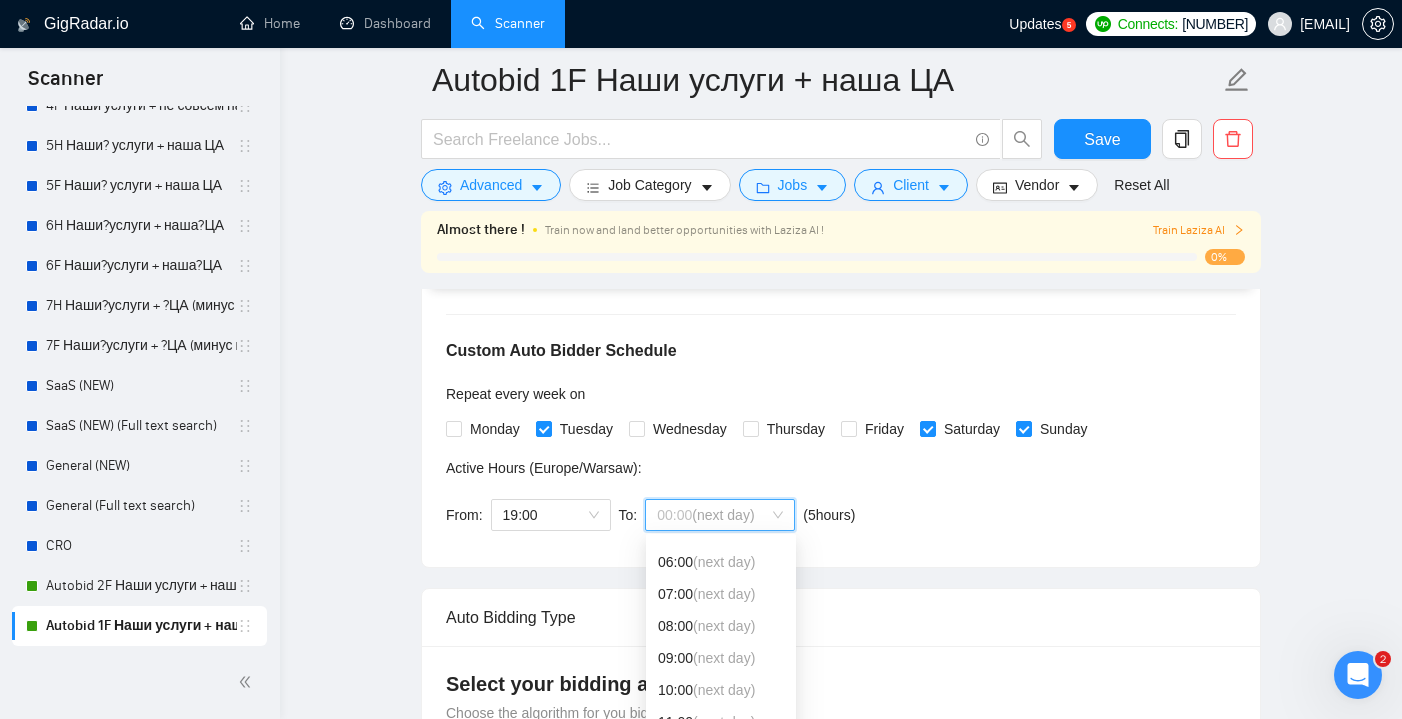 scroll, scrollTop: 184, scrollLeft: 0, axis: vertical 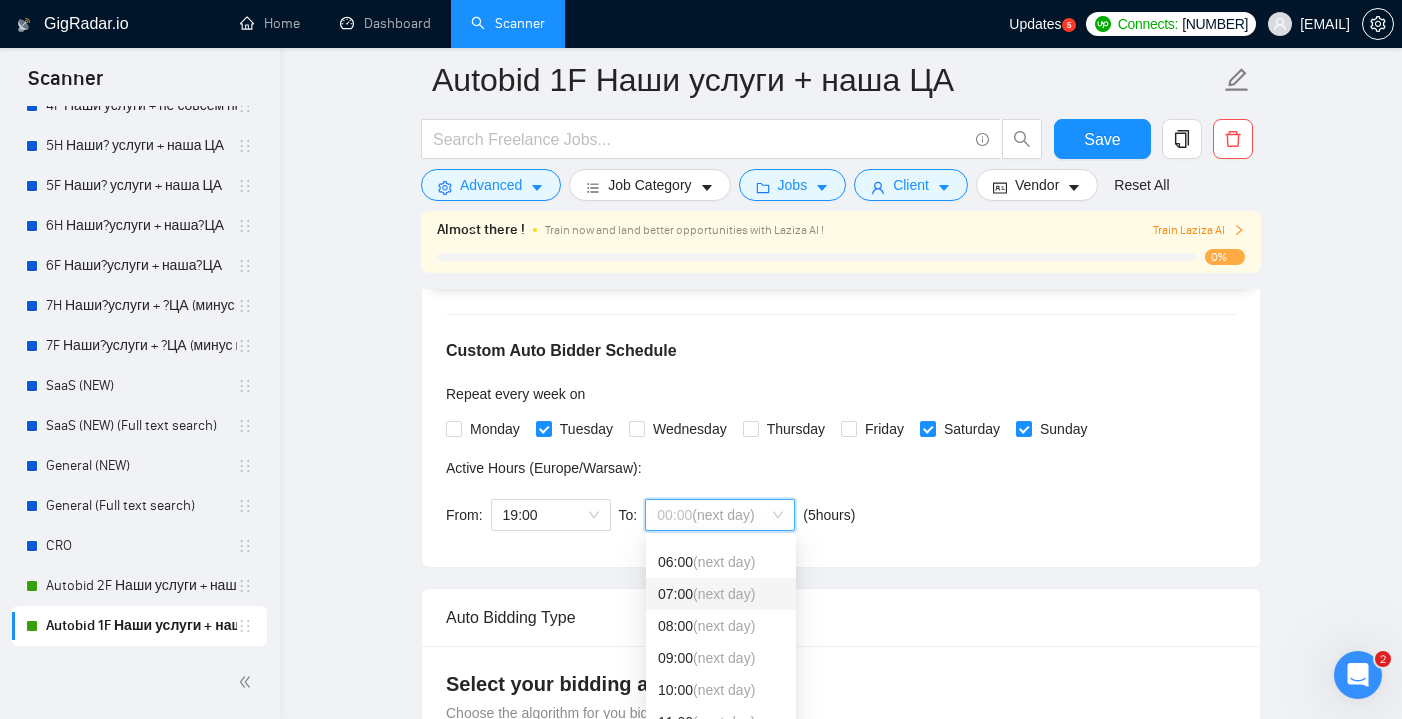 click on "(next day)" at bounding box center (724, 594) 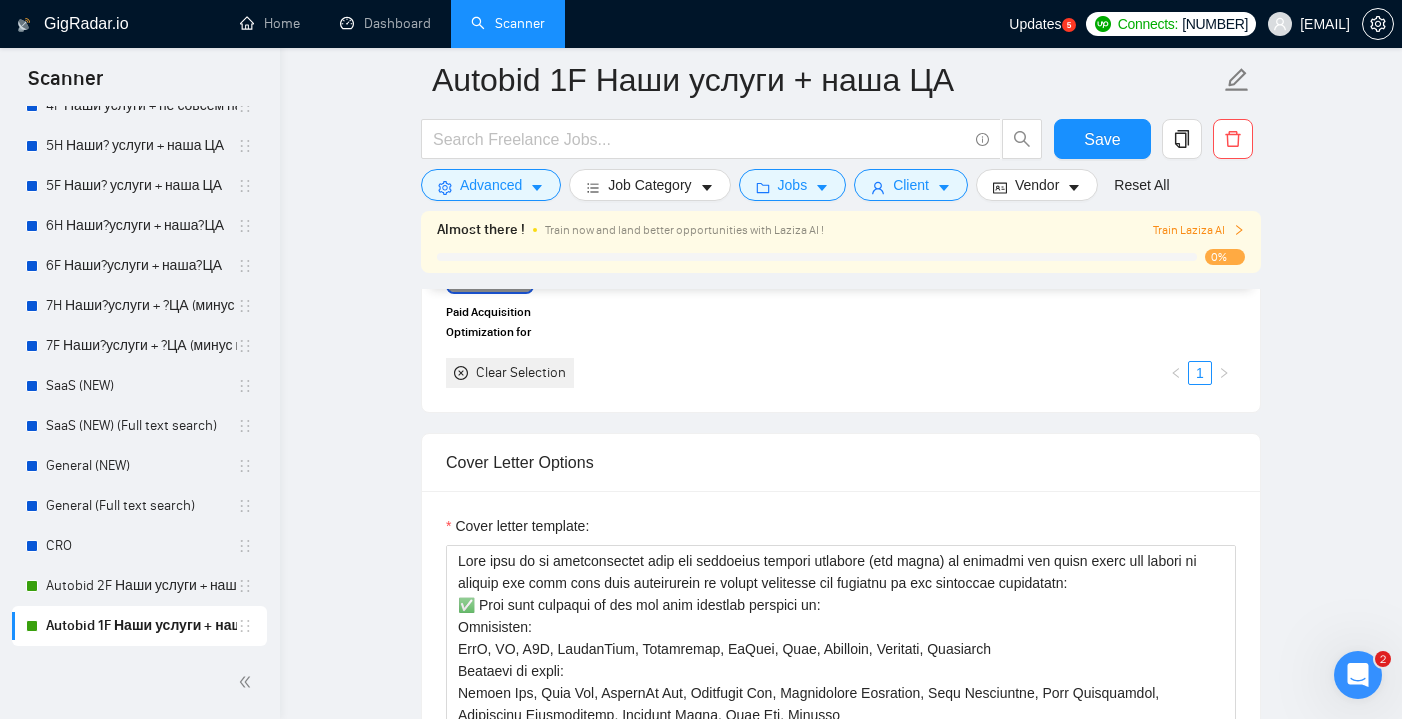 scroll, scrollTop: 2396, scrollLeft: 0, axis: vertical 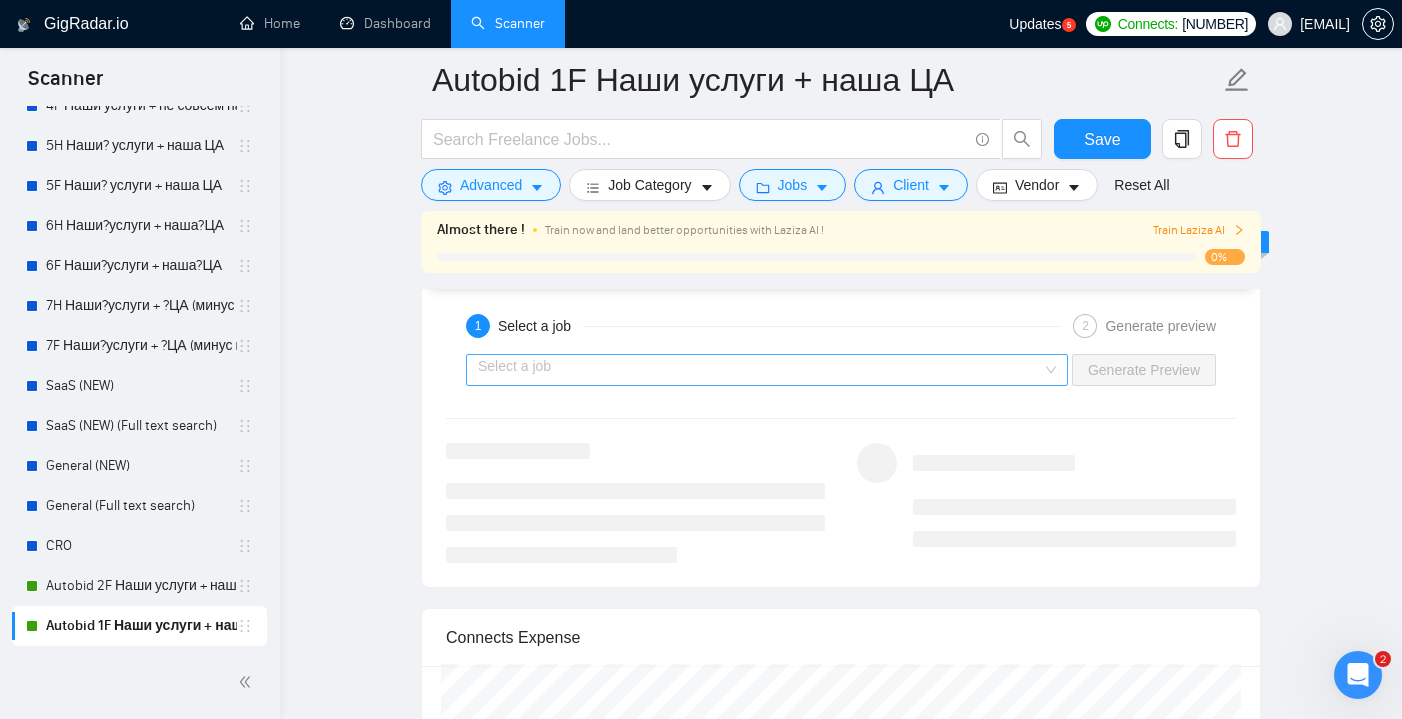 click at bounding box center [760, 370] 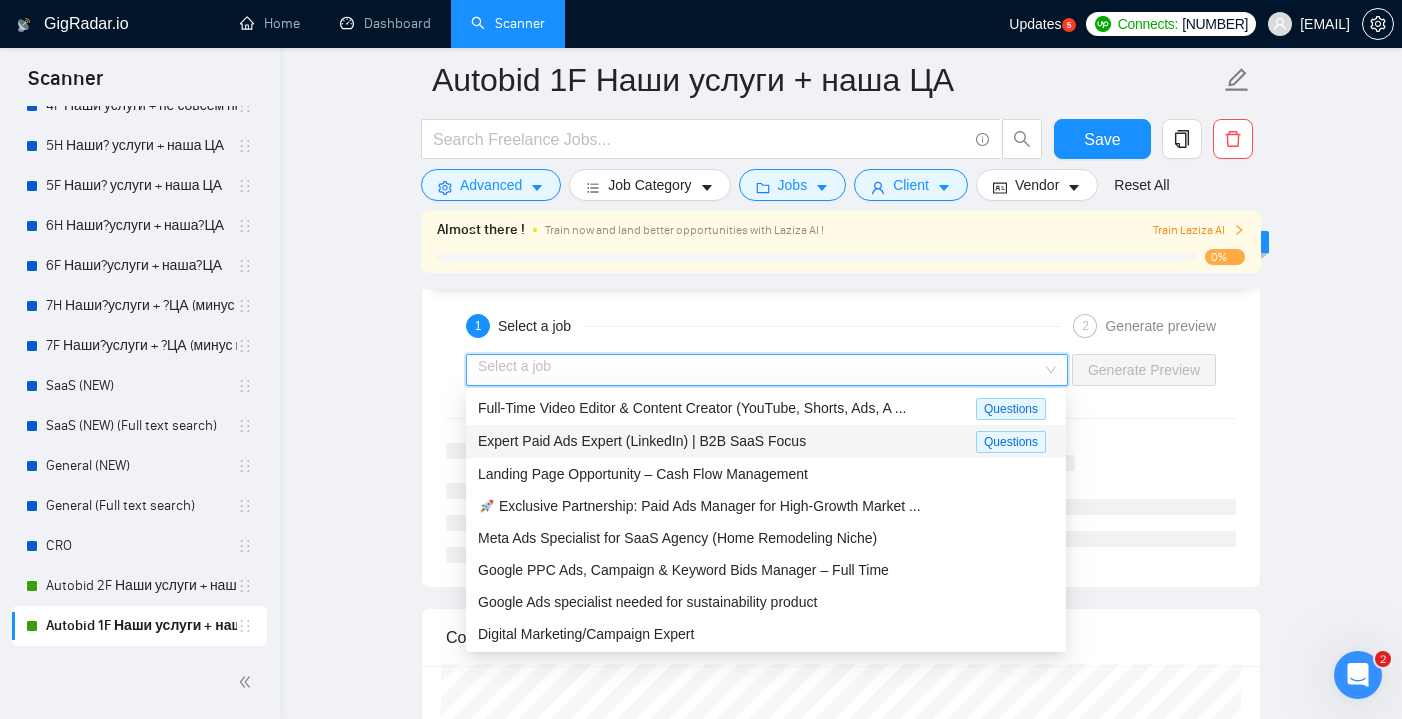 click on "Expert Paid Ads Expert (LinkedIn) | B2B SaaS Focus" at bounding box center [727, 441] 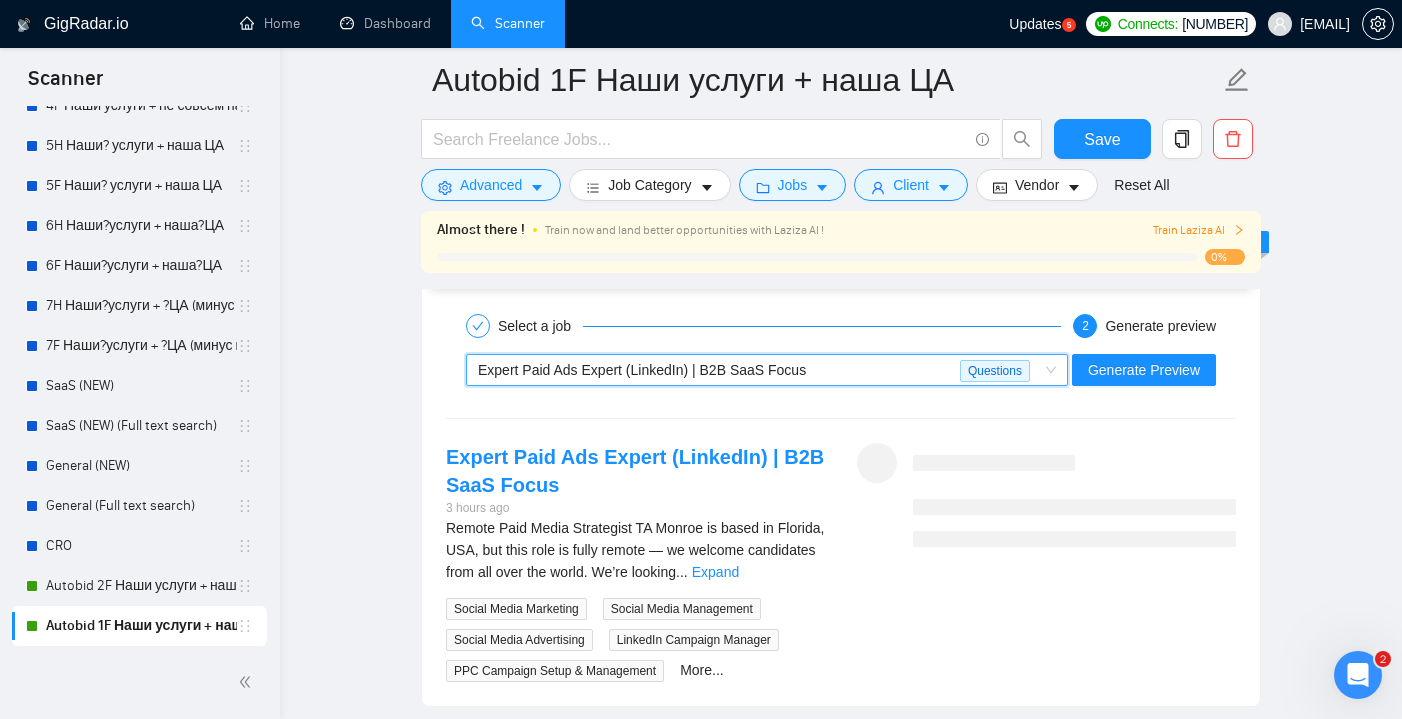 click on "Expert Paid Ads Expert (LinkedIn) | B2B SaaS Focus" at bounding box center [719, 370] 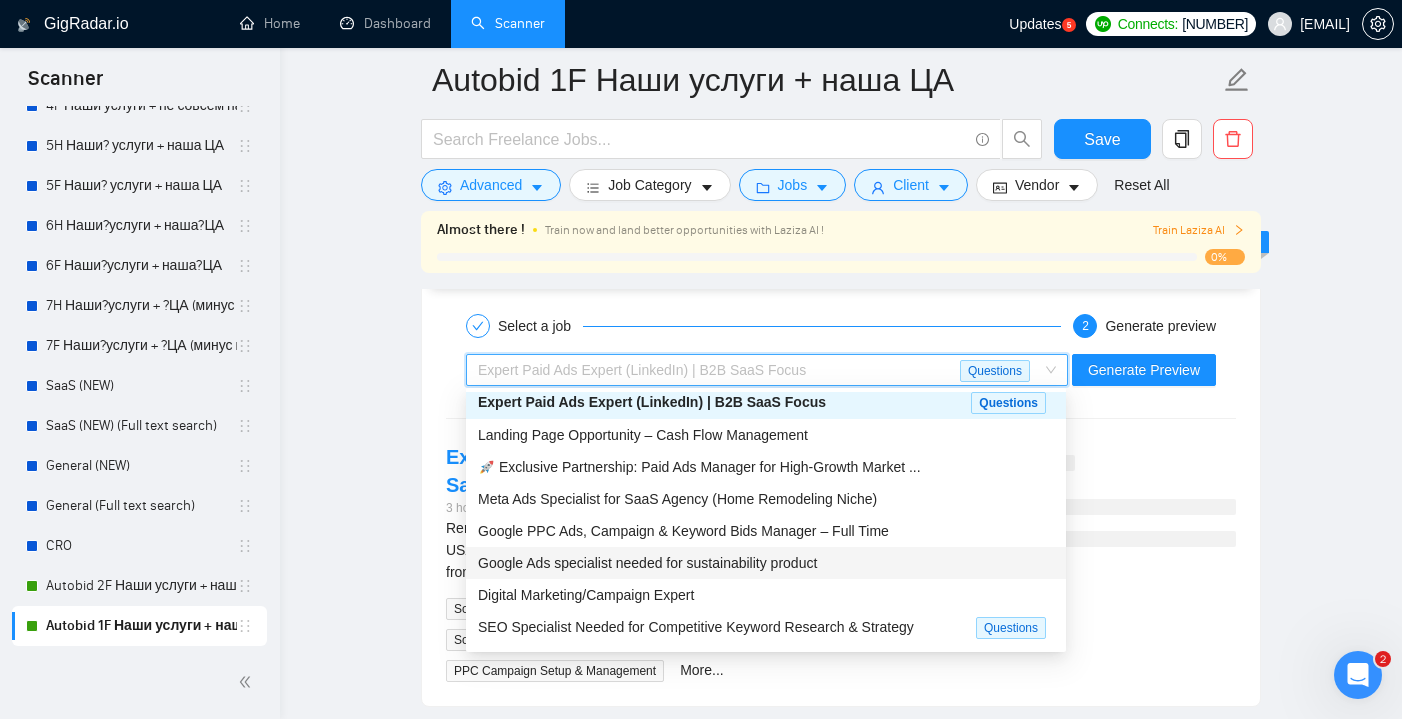 scroll, scrollTop: 67, scrollLeft: 0, axis: vertical 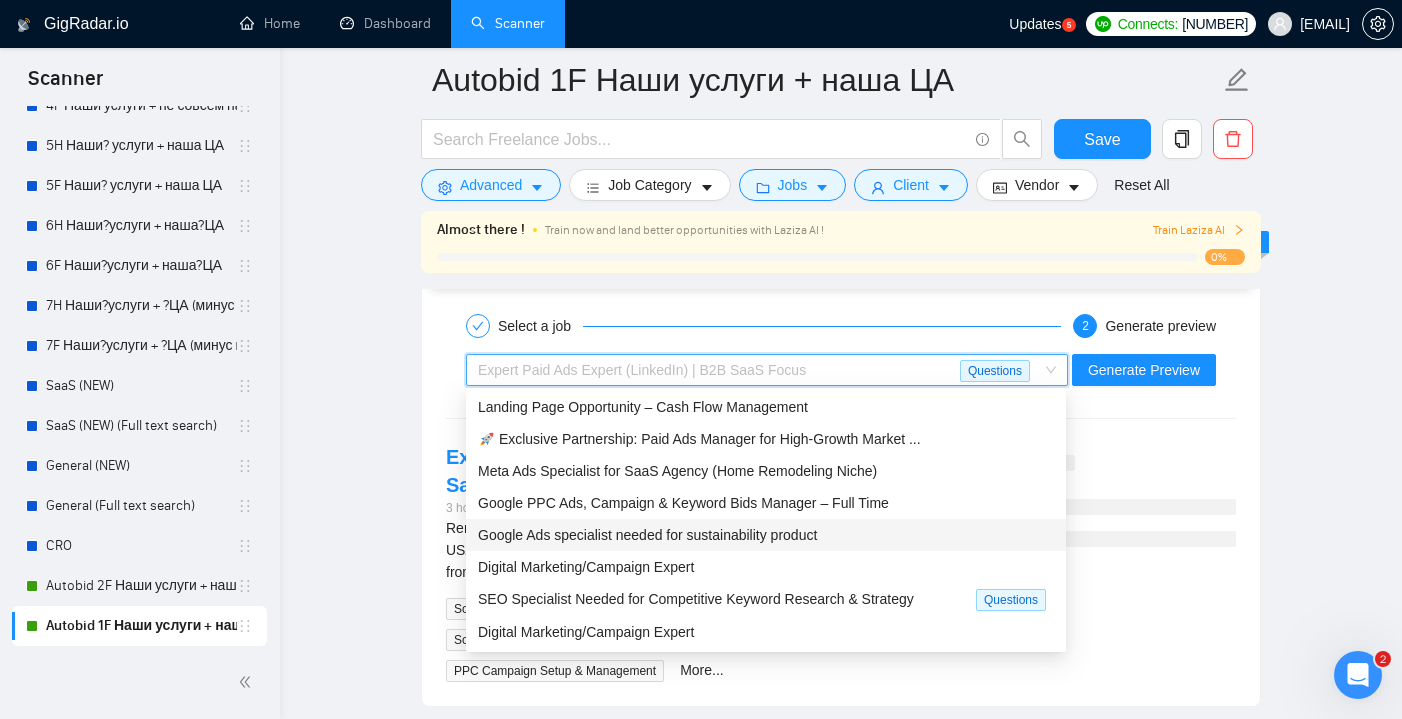 click on "Google Ads specialist needed for sustainability product" at bounding box center (647, 535) 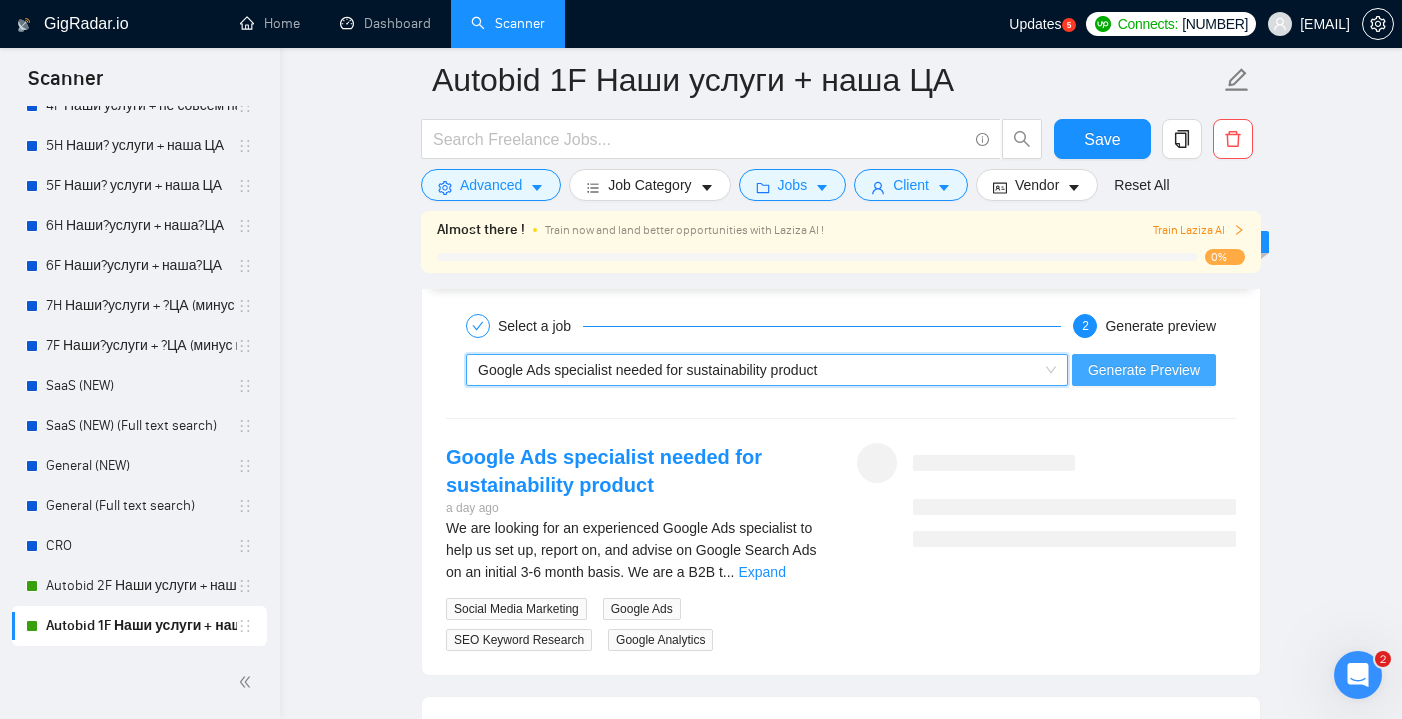 click on "Generate Preview" at bounding box center (1144, 370) 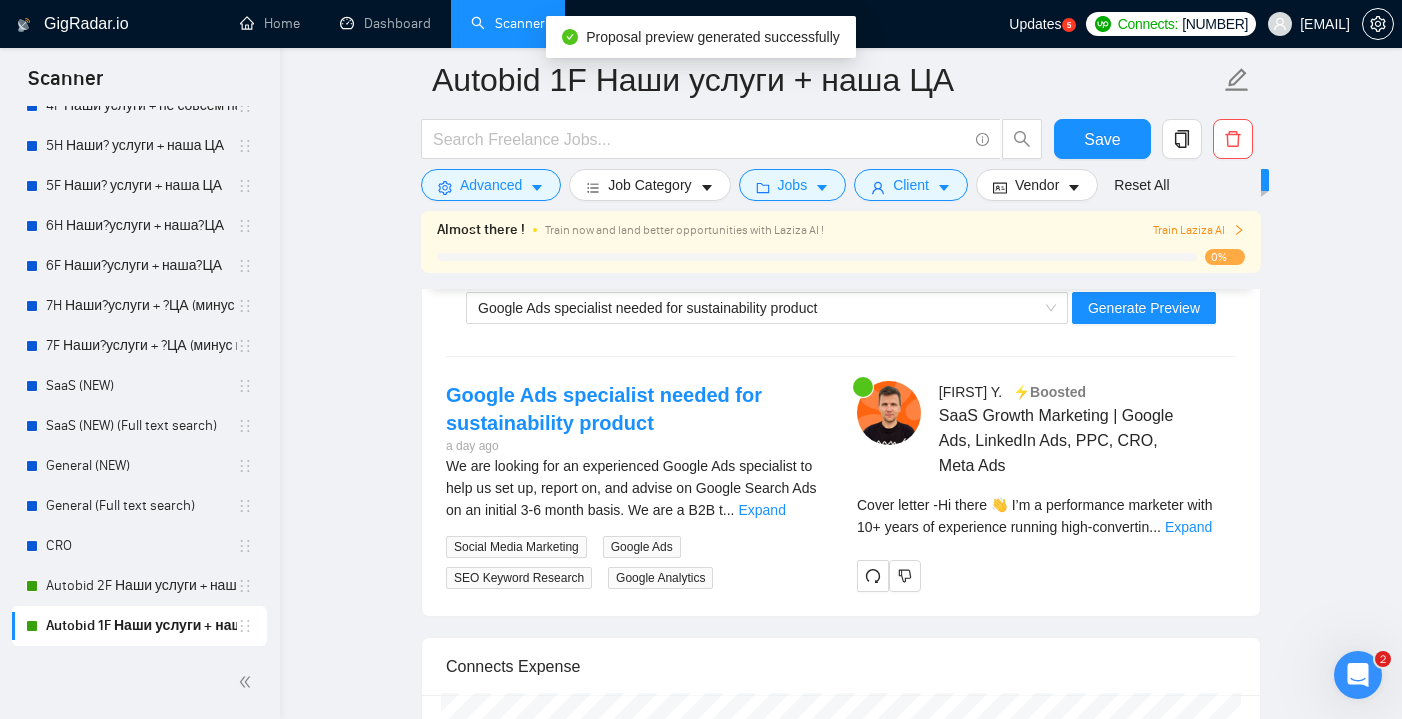scroll, scrollTop: 4225, scrollLeft: 0, axis: vertical 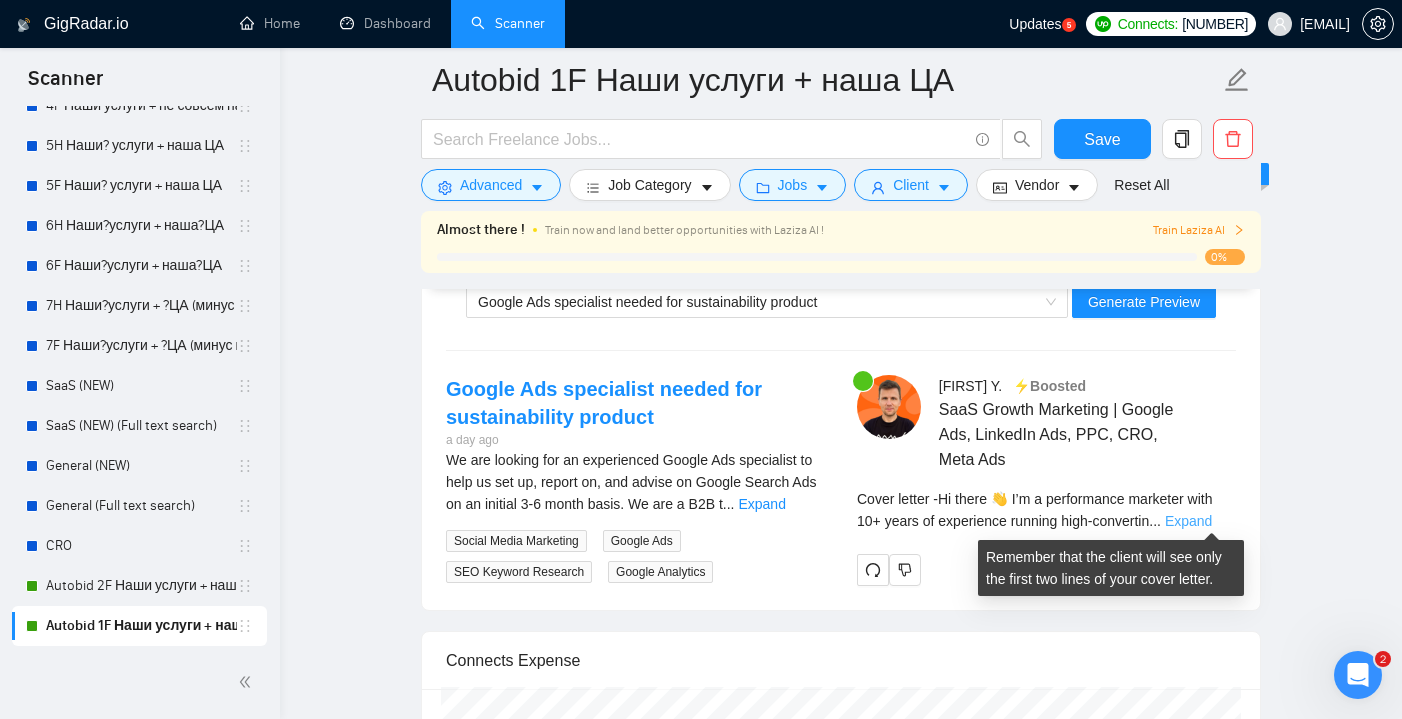 click on "Expand" at bounding box center [1188, 521] 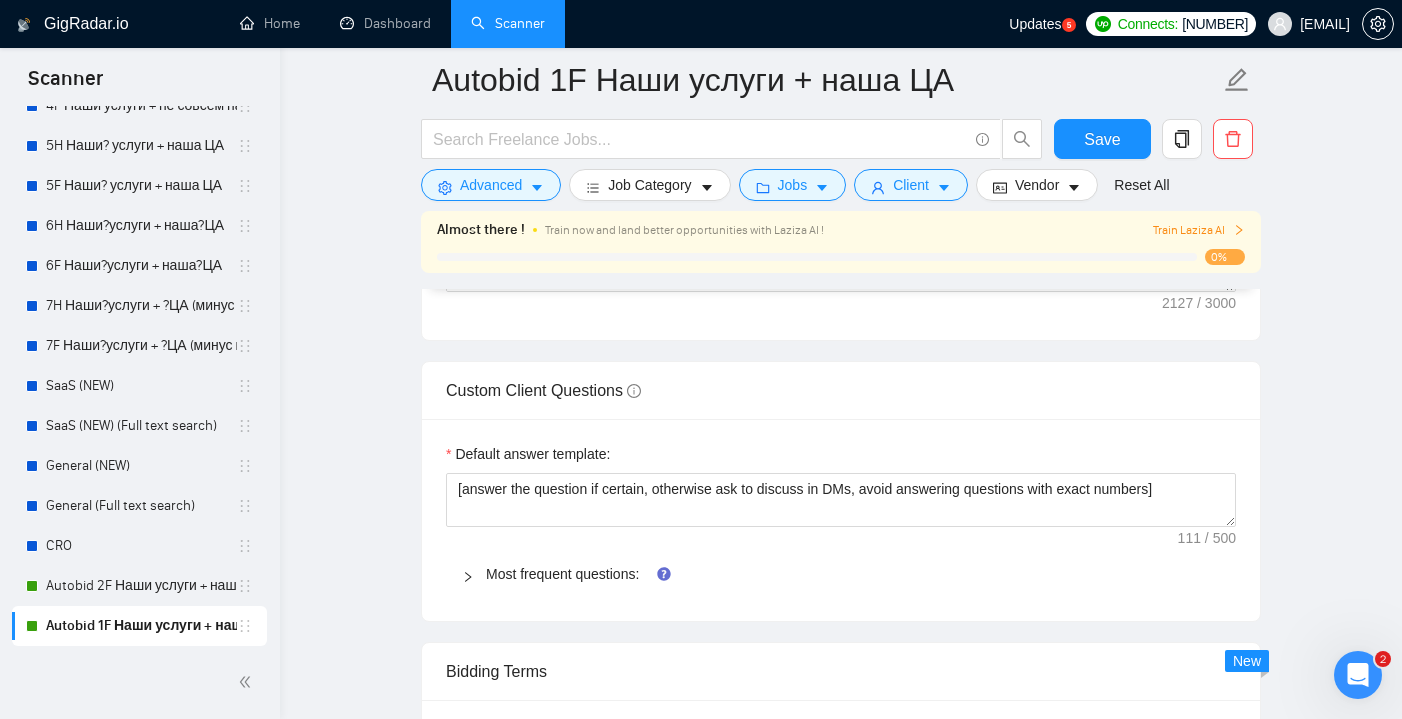 scroll, scrollTop: 2798, scrollLeft: 0, axis: vertical 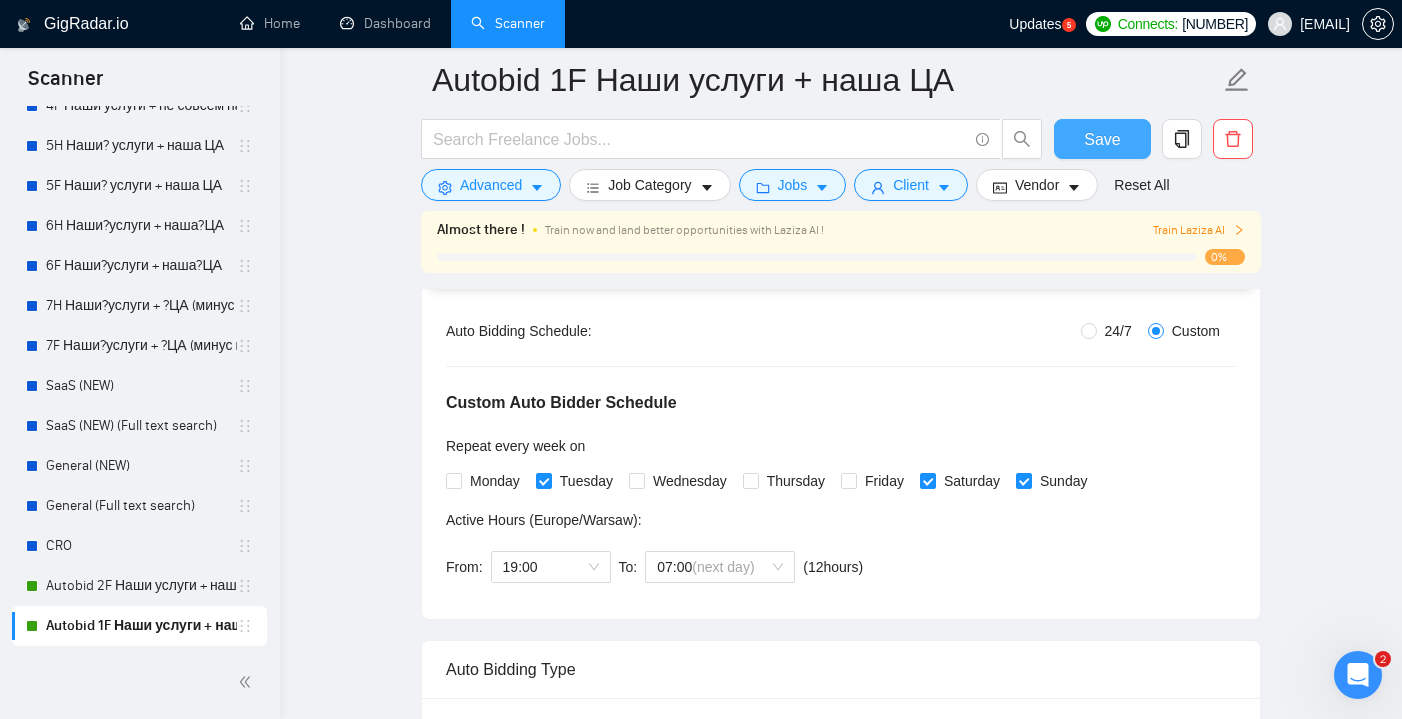click on "Save" at bounding box center (1102, 139) 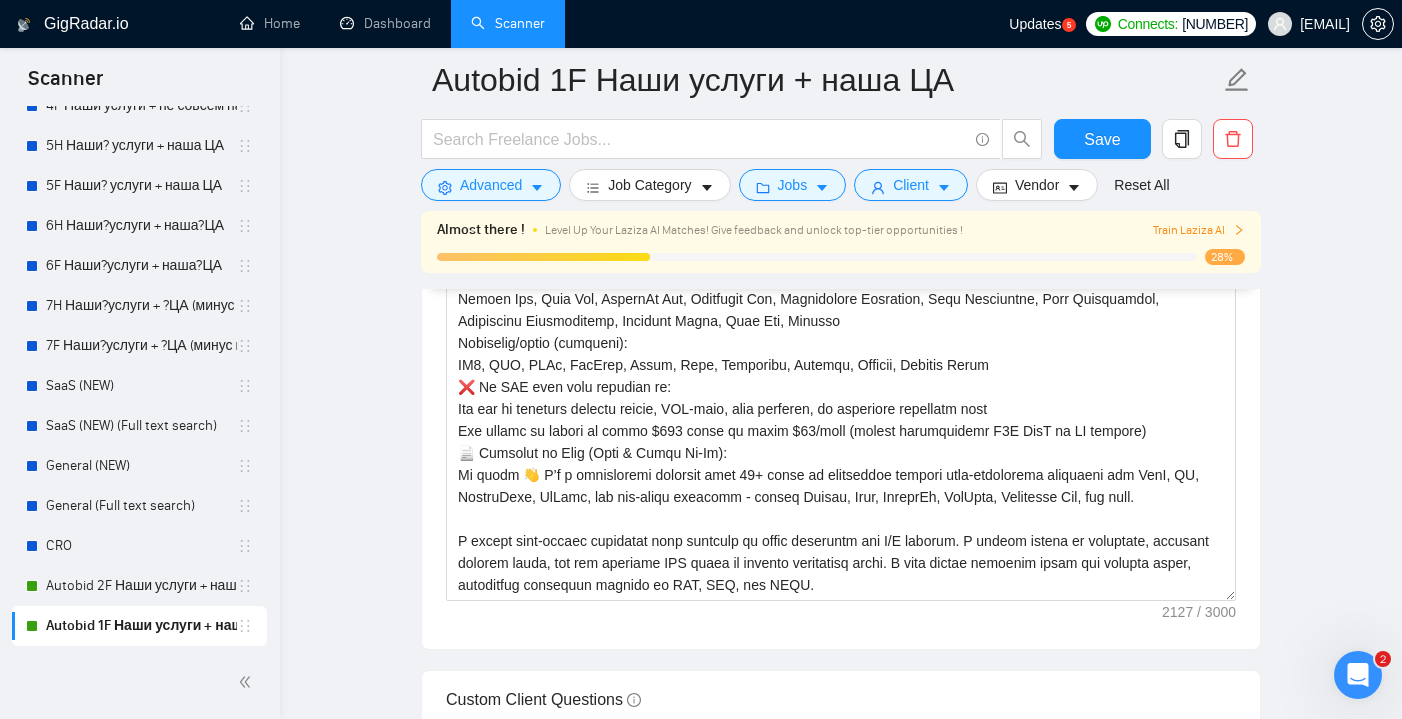 scroll, scrollTop: 2760, scrollLeft: 0, axis: vertical 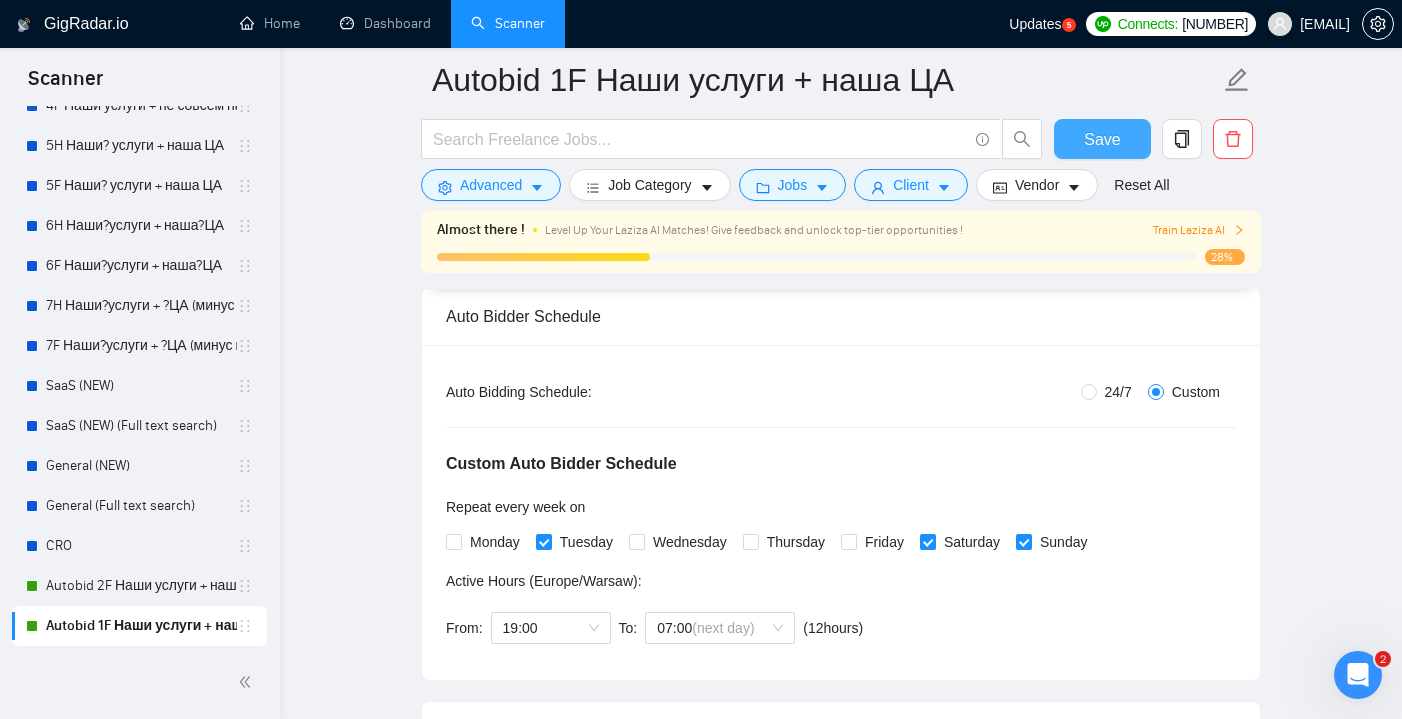 click on "Save" at bounding box center (1102, 139) 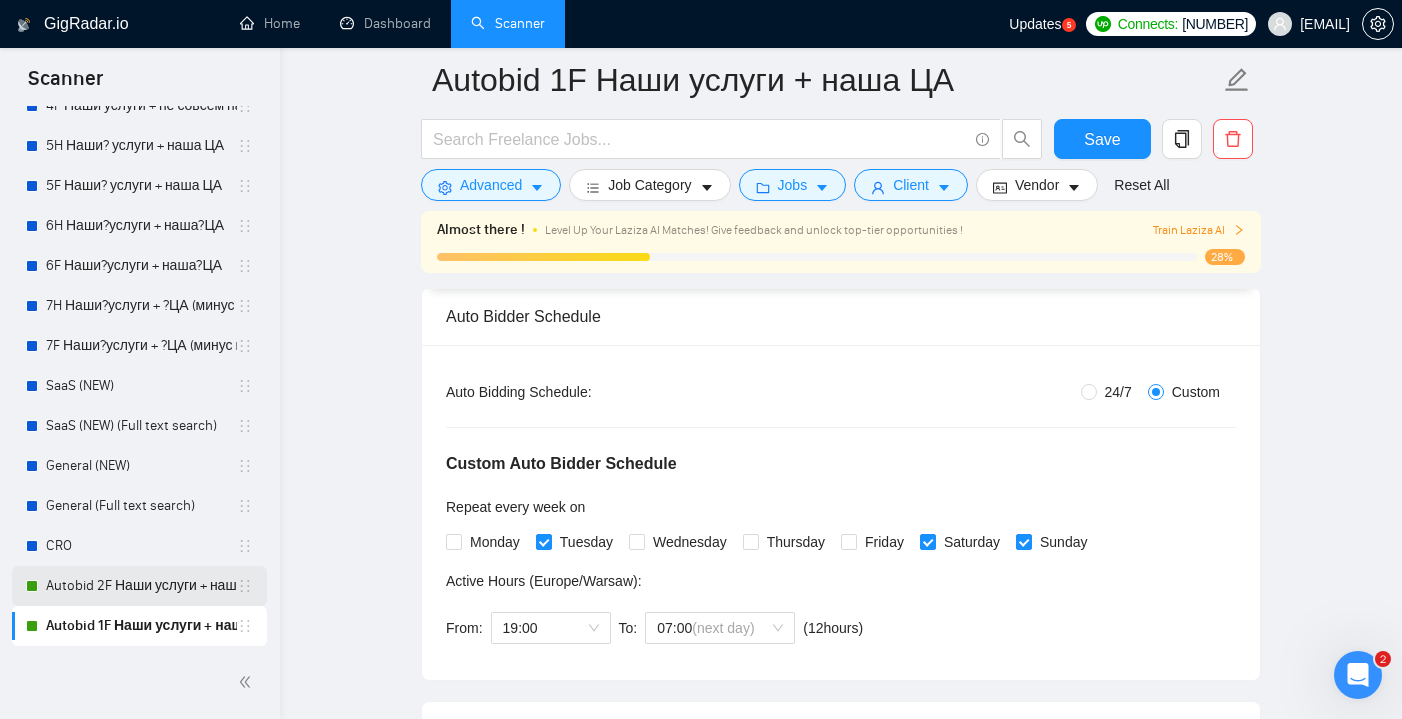 click on "Autobid 2F Наши услуги + наша?ЦА" at bounding box center (141, 586) 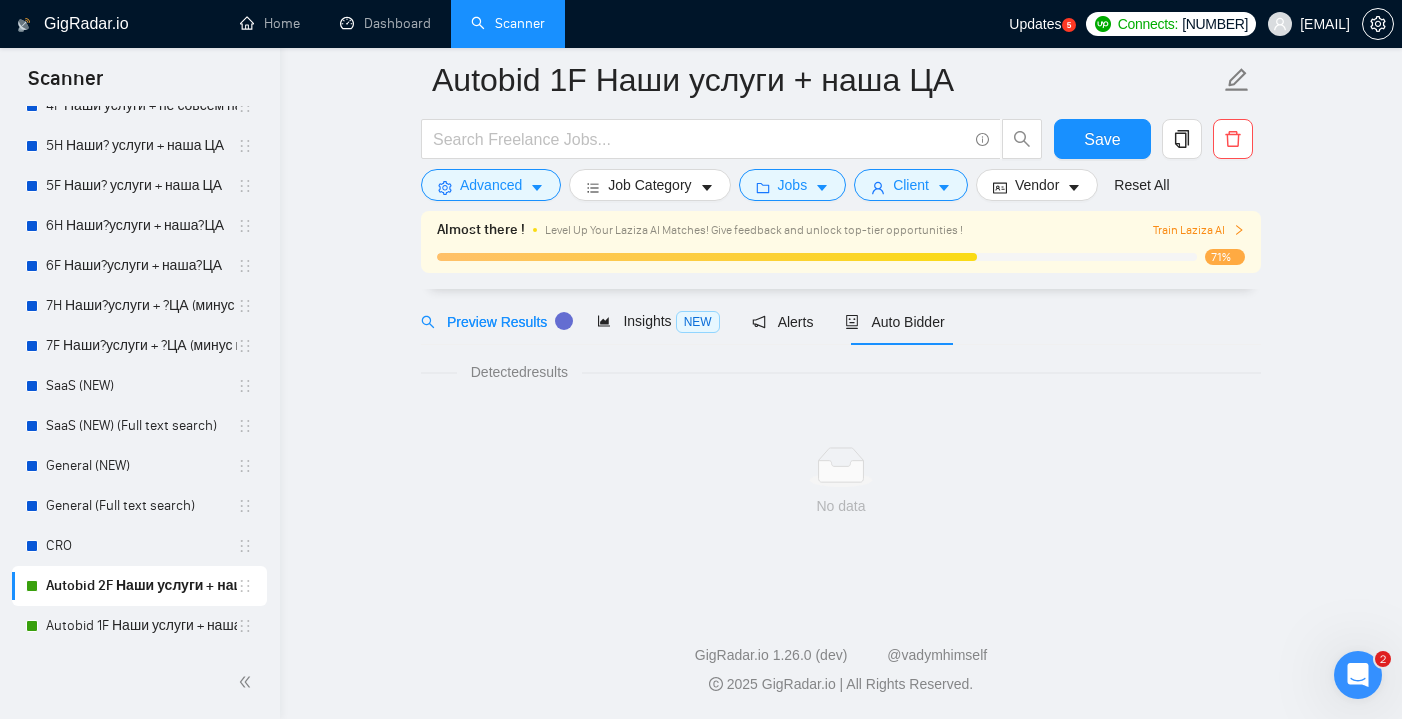 scroll, scrollTop: 73, scrollLeft: 0, axis: vertical 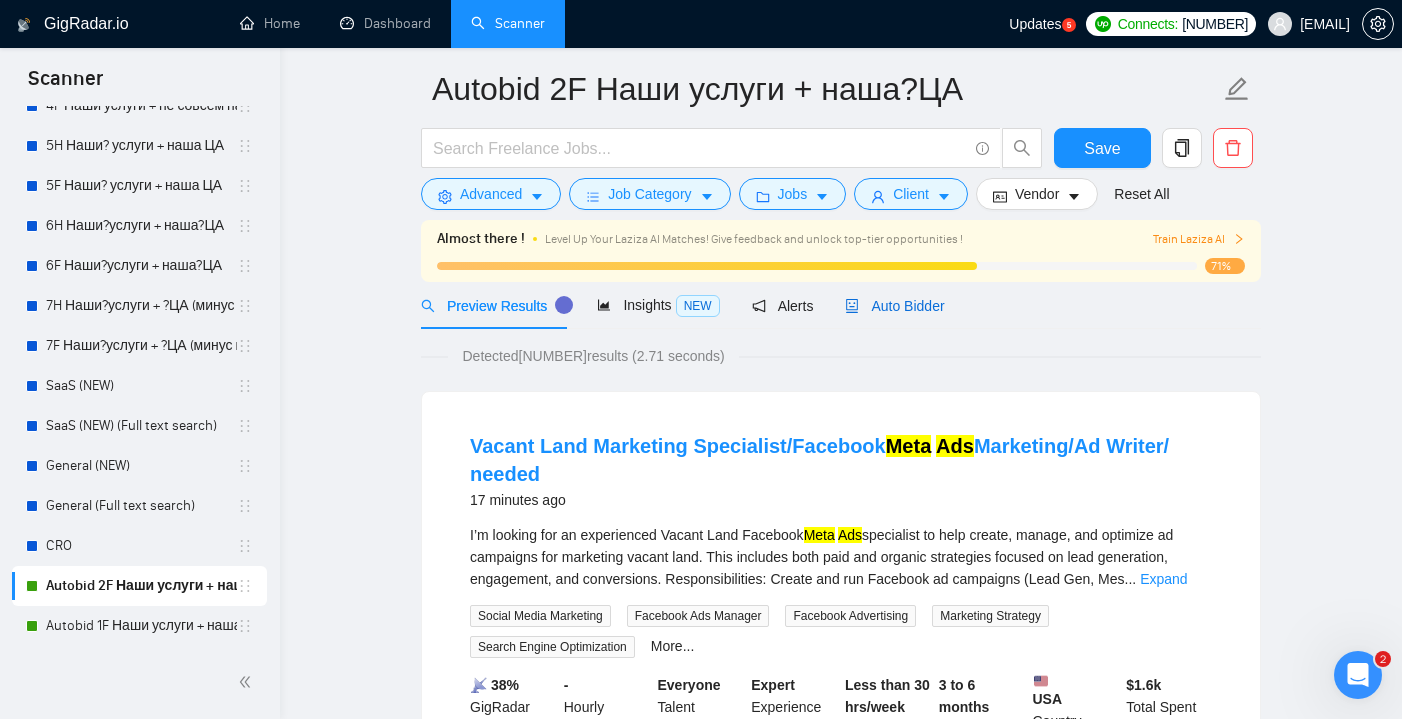 click on "Auto Bidder" at bounding box center [894, 306] 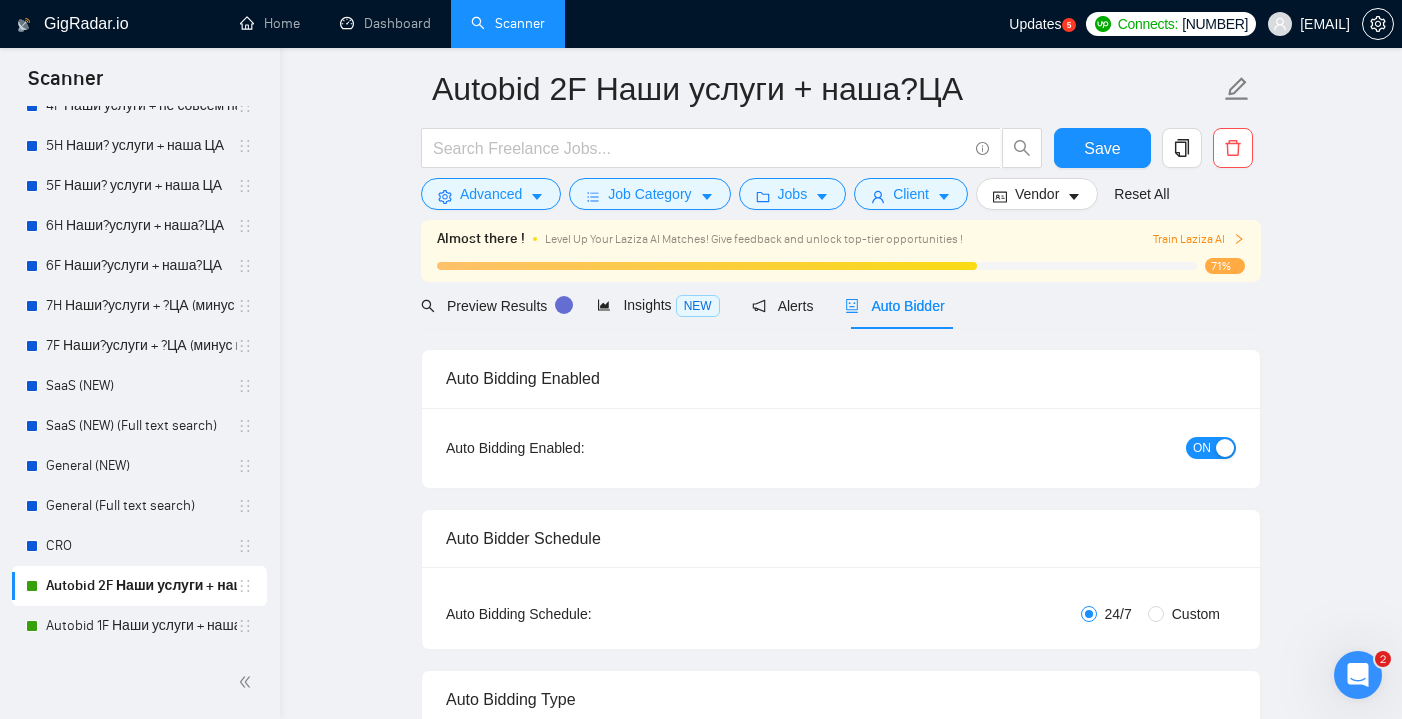 type 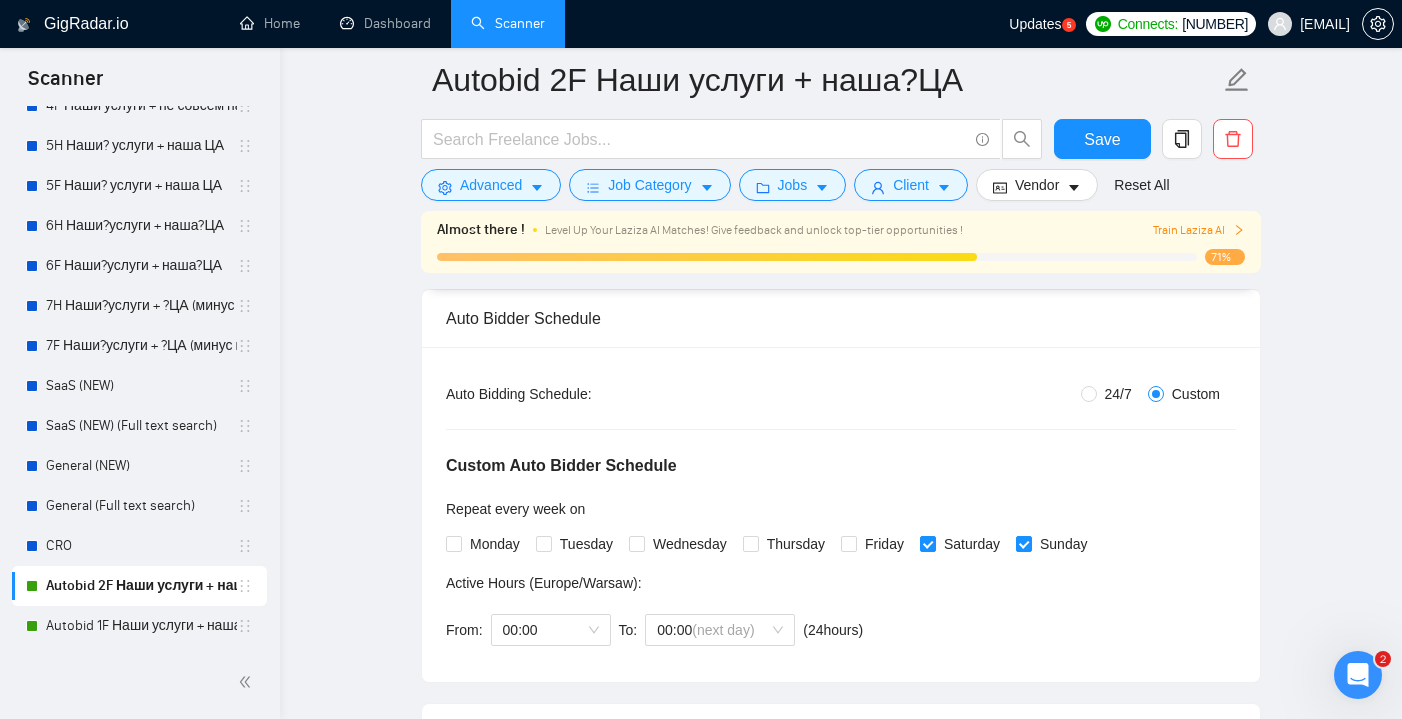 scroll, scrollTop: 333, scrollLeft: 0, axis: vertical 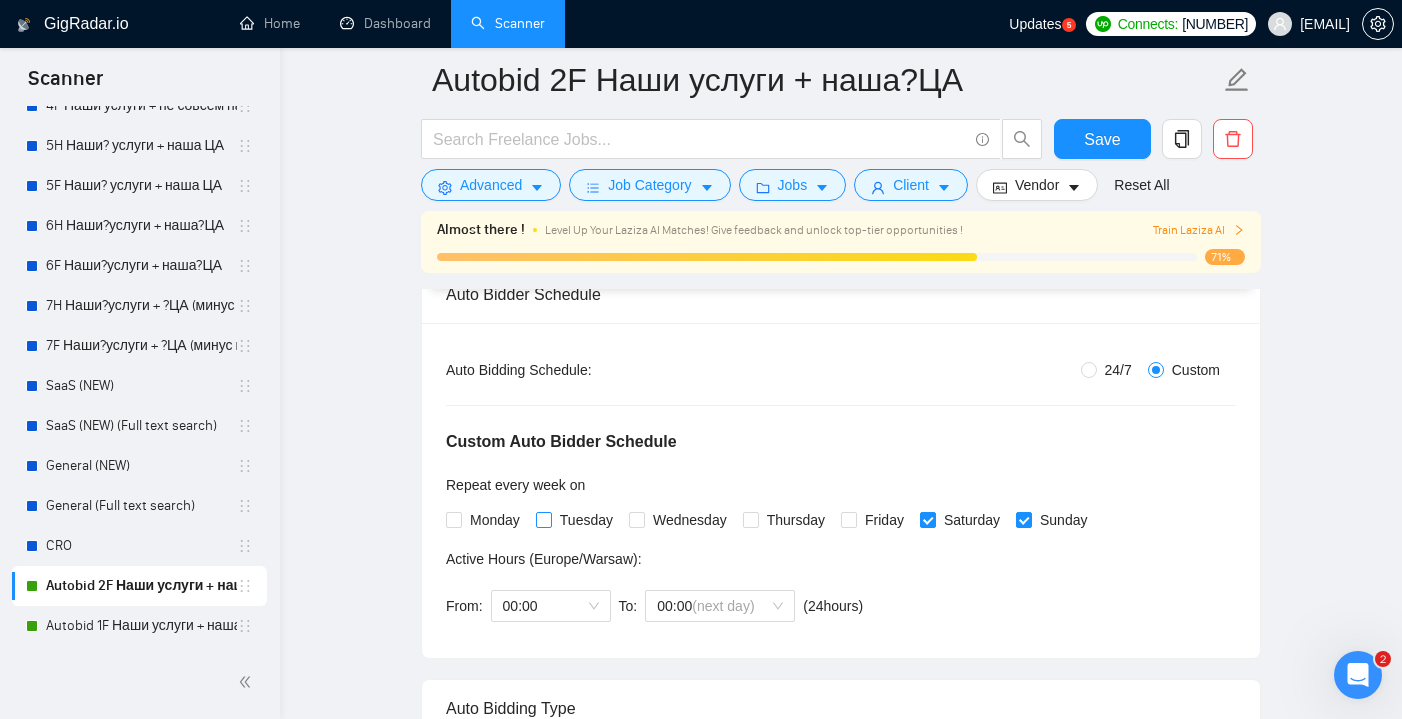 click on "Tuesday" at bounding box center (543, 519) 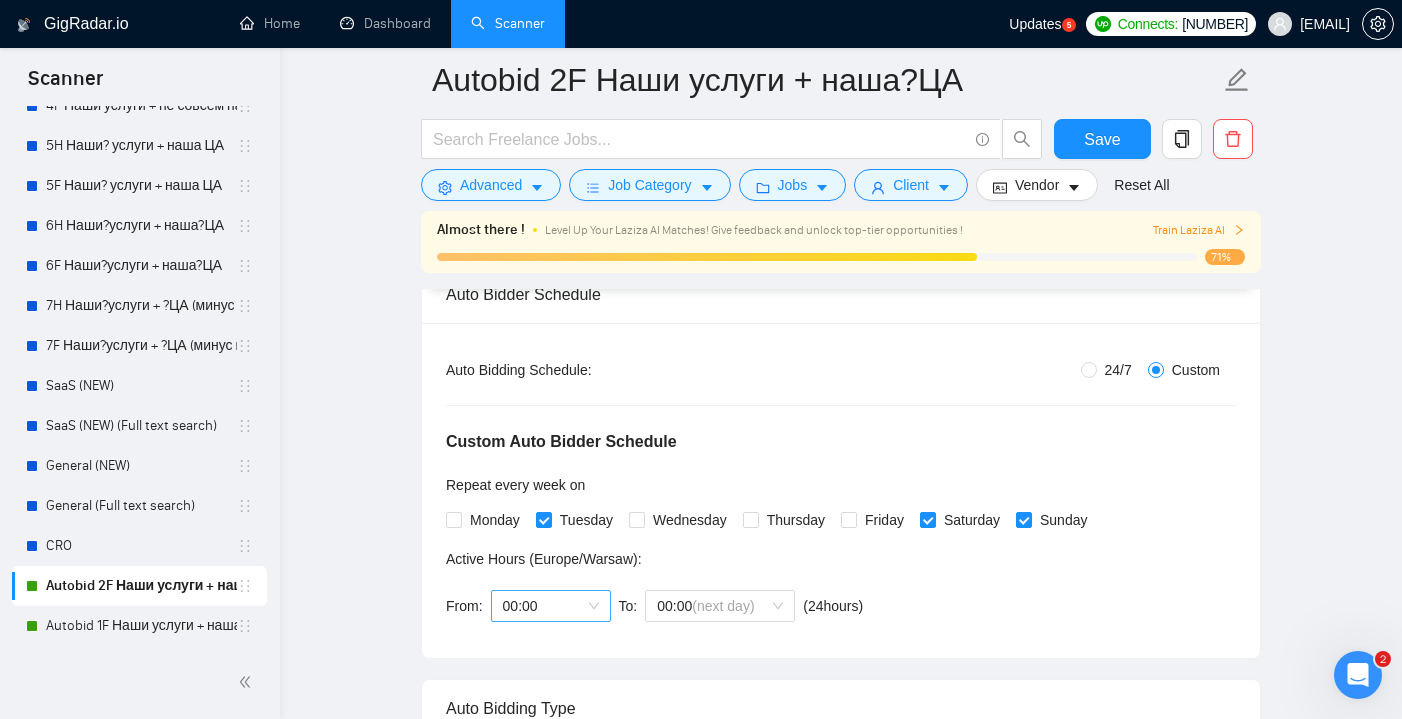 click on "00:00" at bounding box center [551, 606] 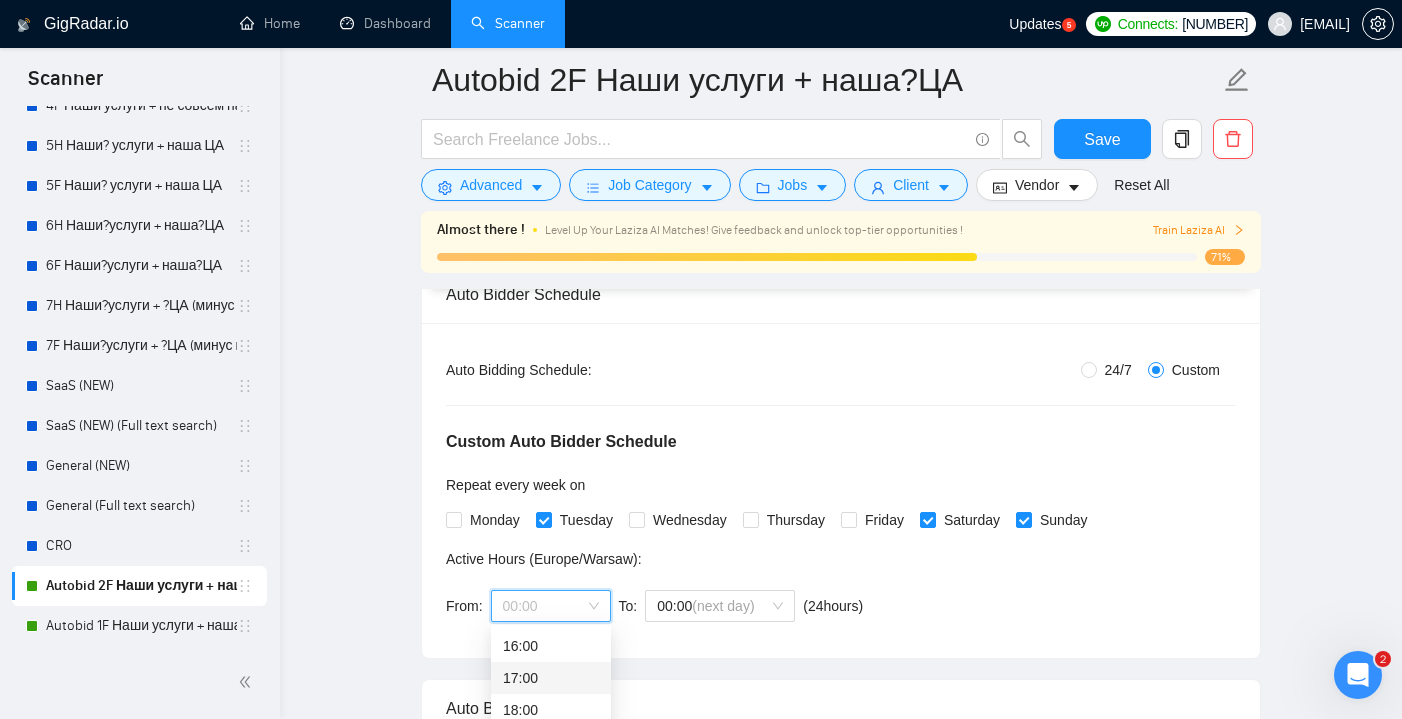 scroll, scrollTop: 512, scrollLeft: 0, axis: vertical 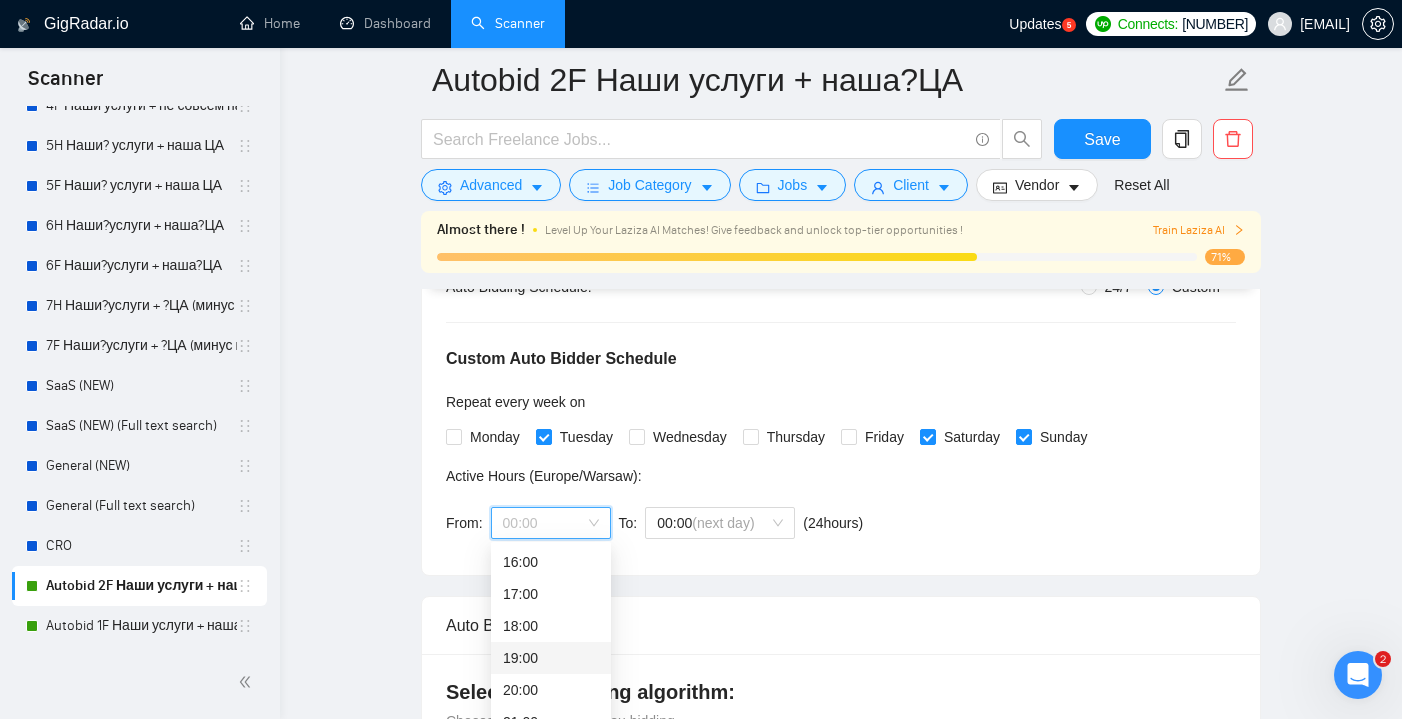 click on "19:00" at bounding box center (551, 658) 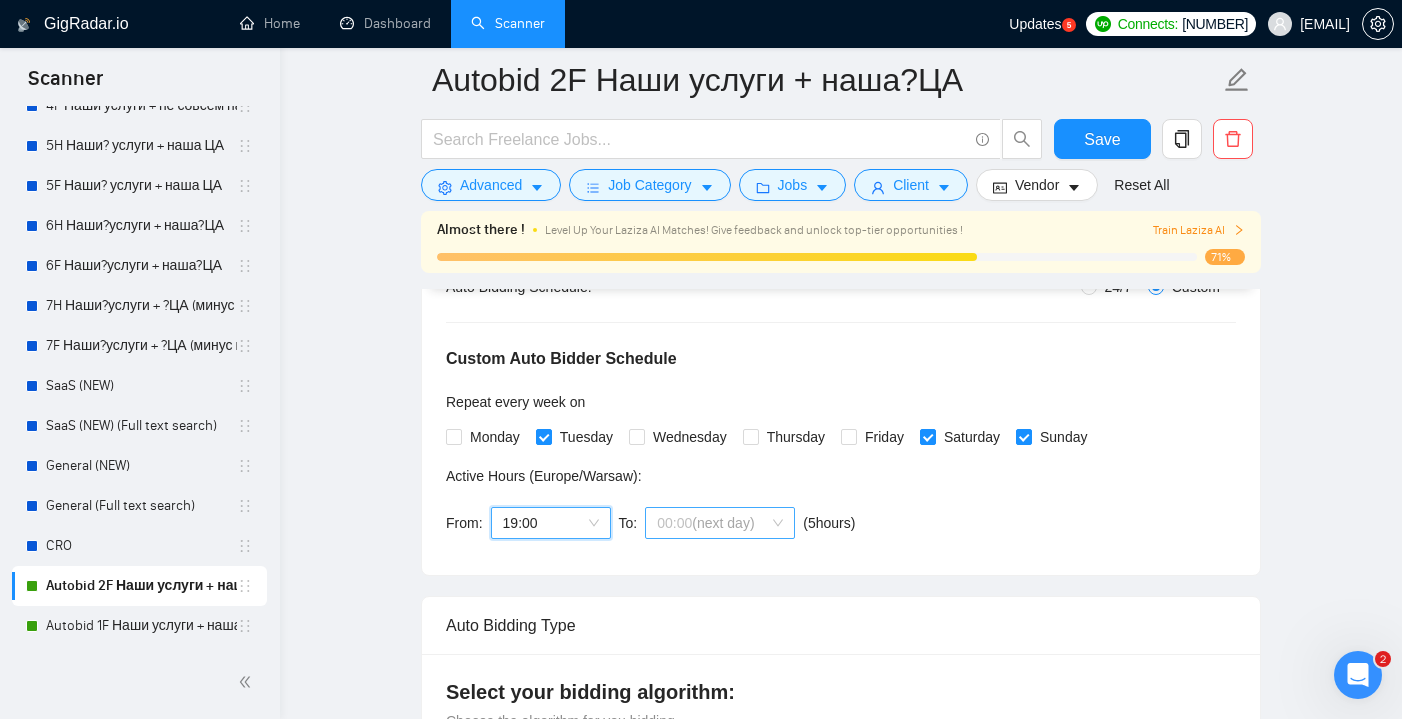 click on "(next day)" at bounding box center [723, 523] 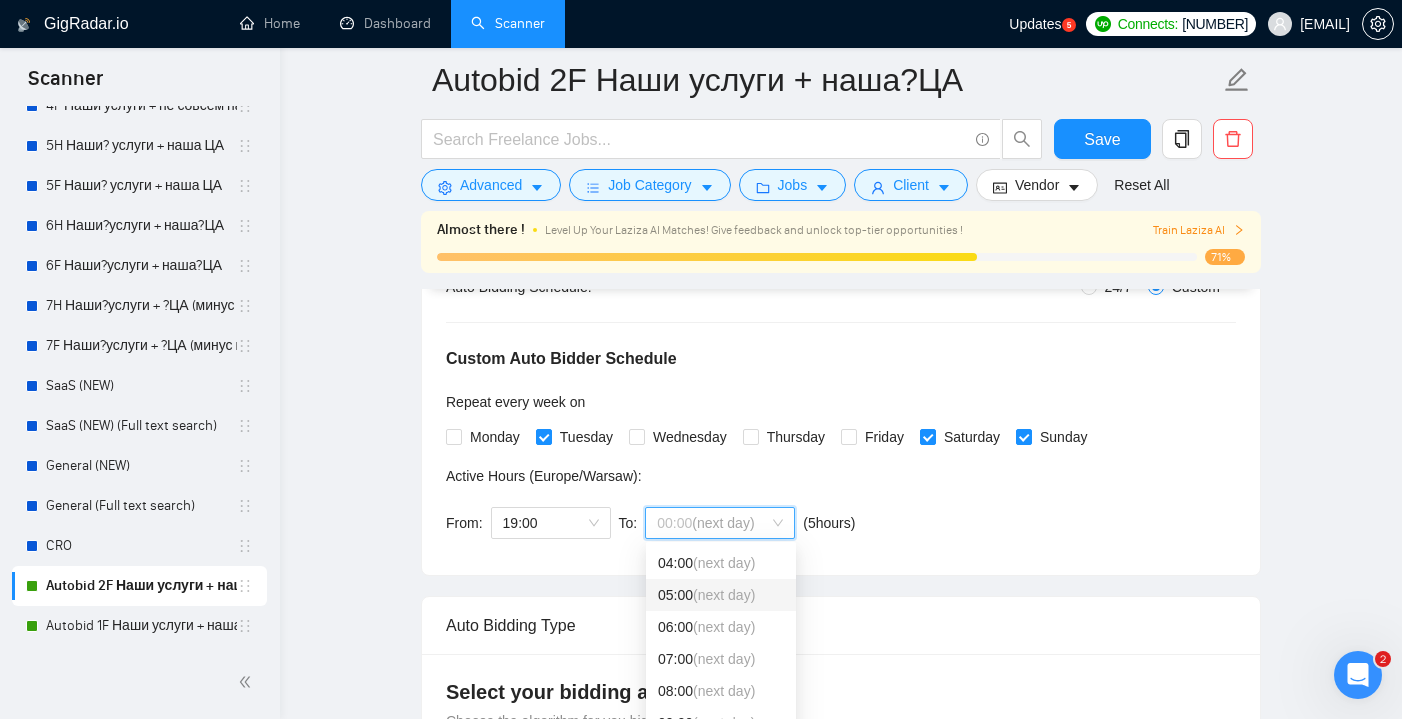 scroll, scrollTop: 125, scrollLeft: 0, axis: vertical 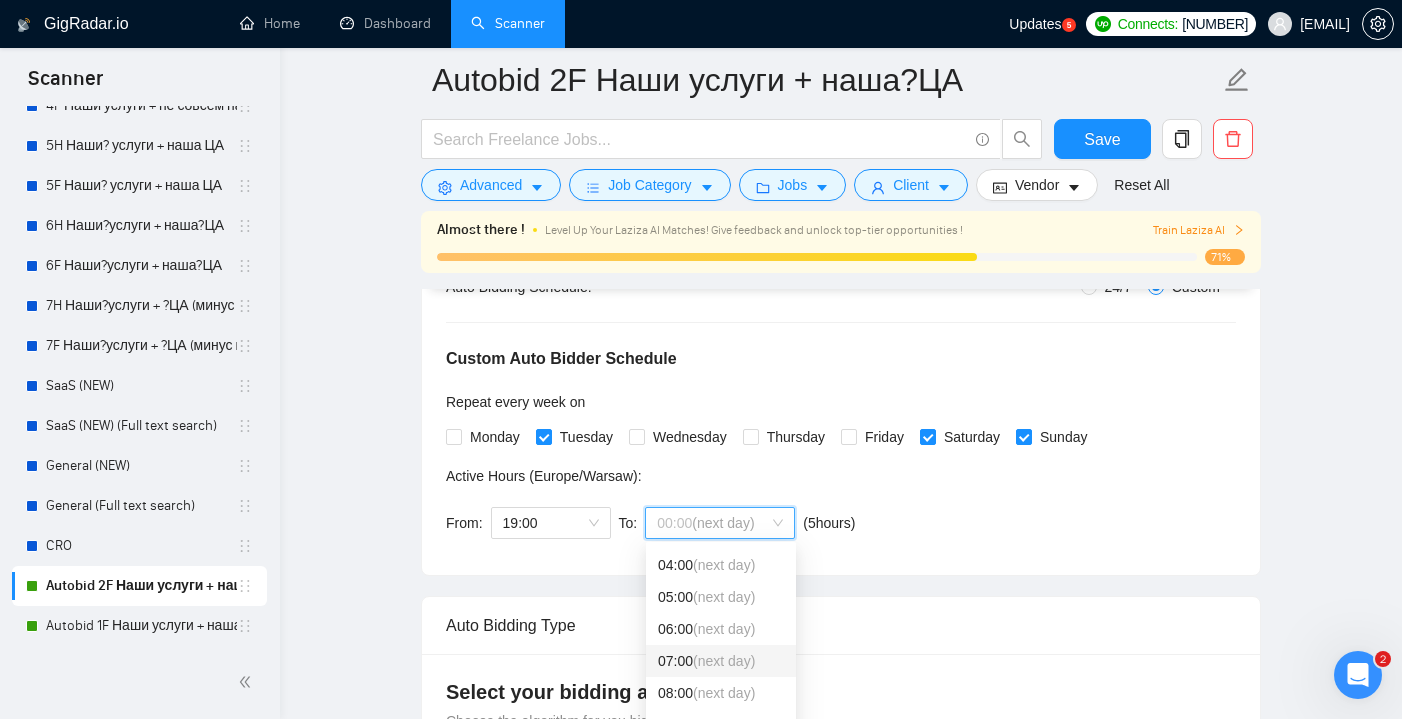 click on "[TIME] (next day)" at bounding box center (721, 661) 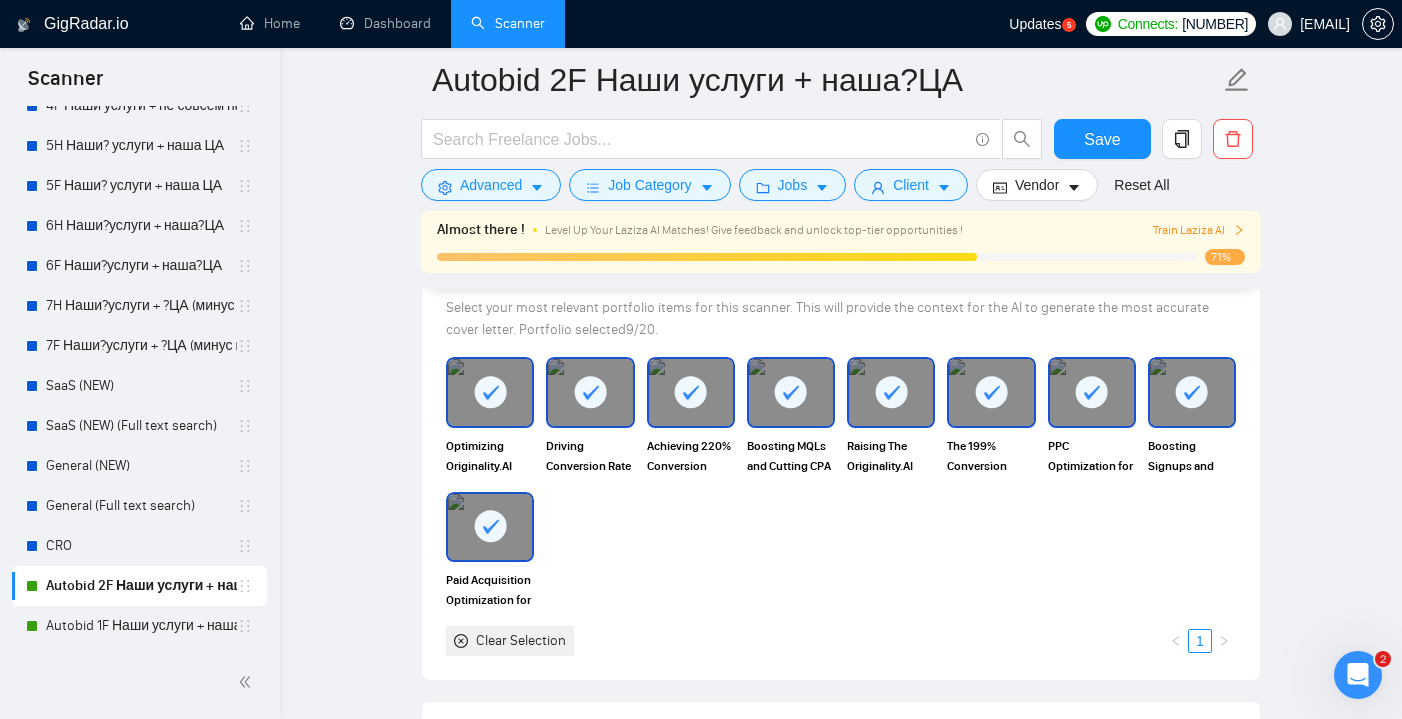 scroll, scrollTop: 2355, scrollLeft: 0, axis: vertical 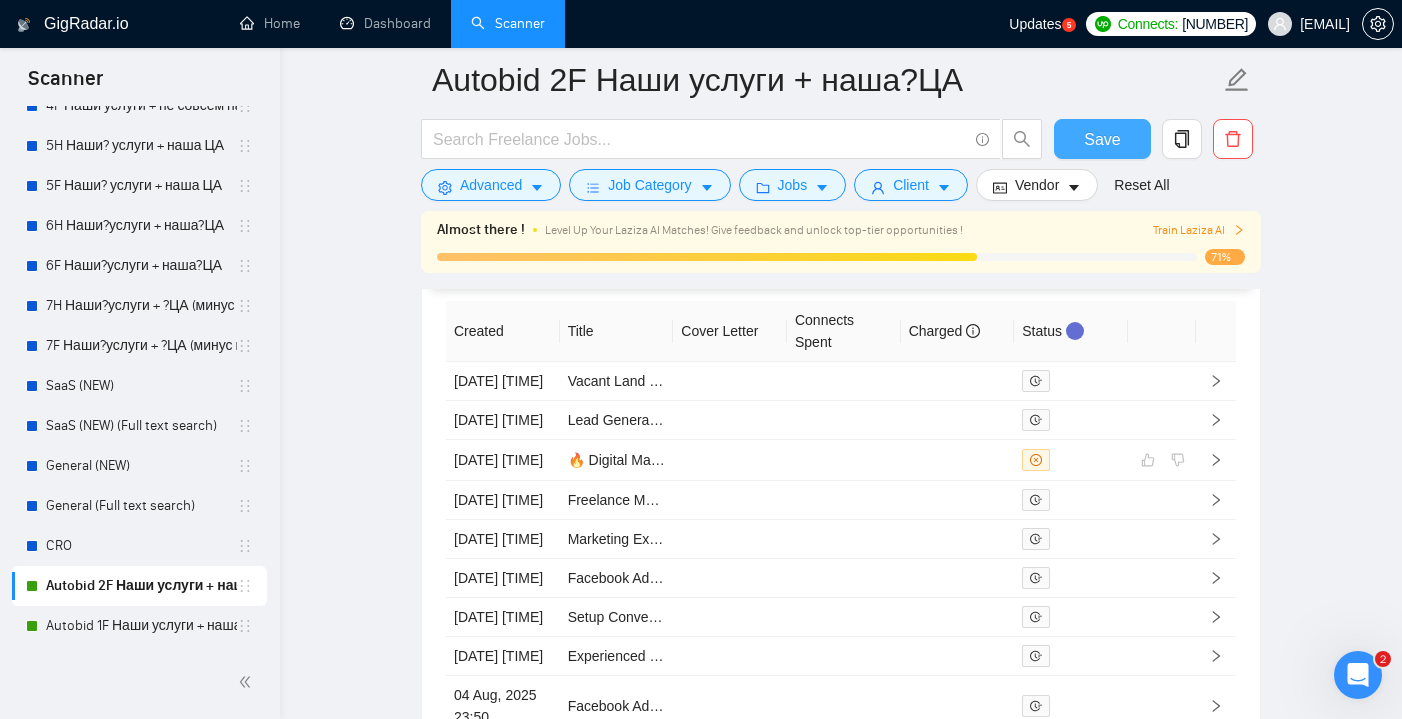 click on "Save" at bounding box center (1102, 139) 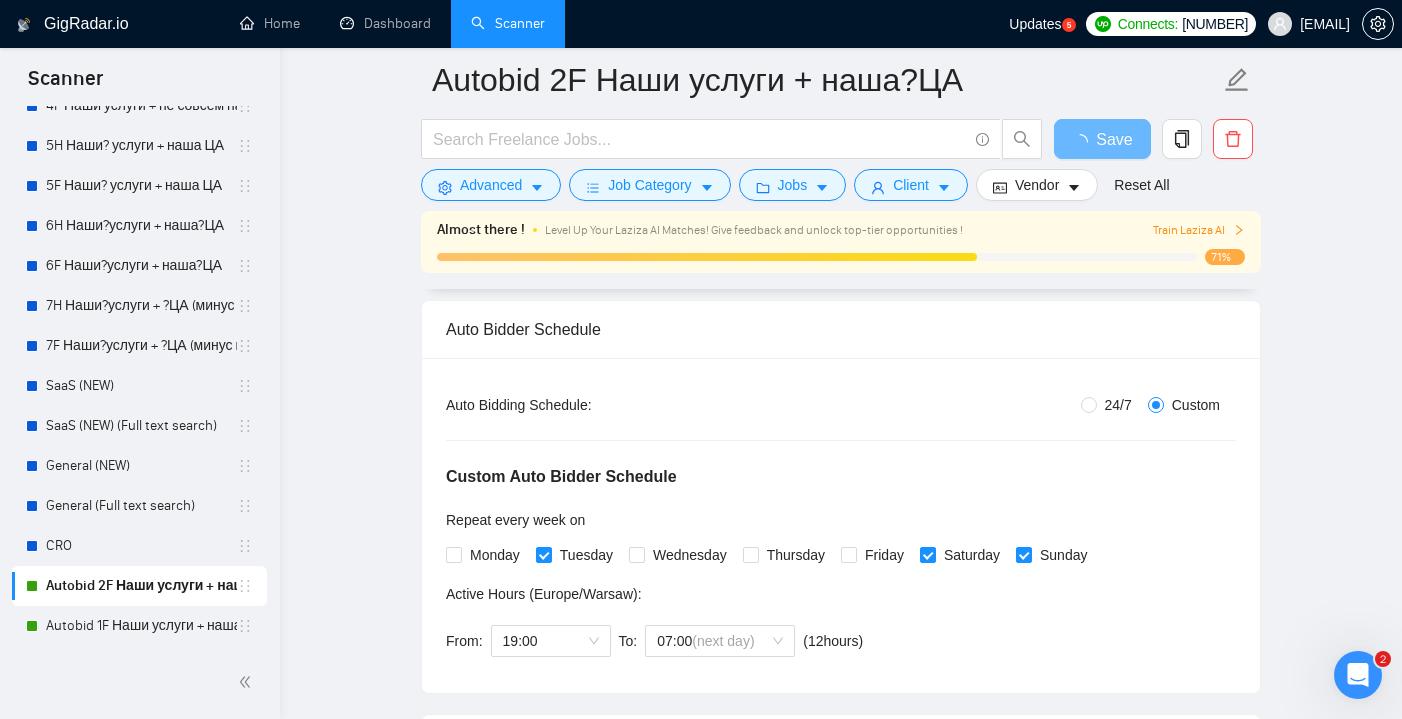 scroll, scrollTop: 273, scrollLeft: 0, axis: vertical 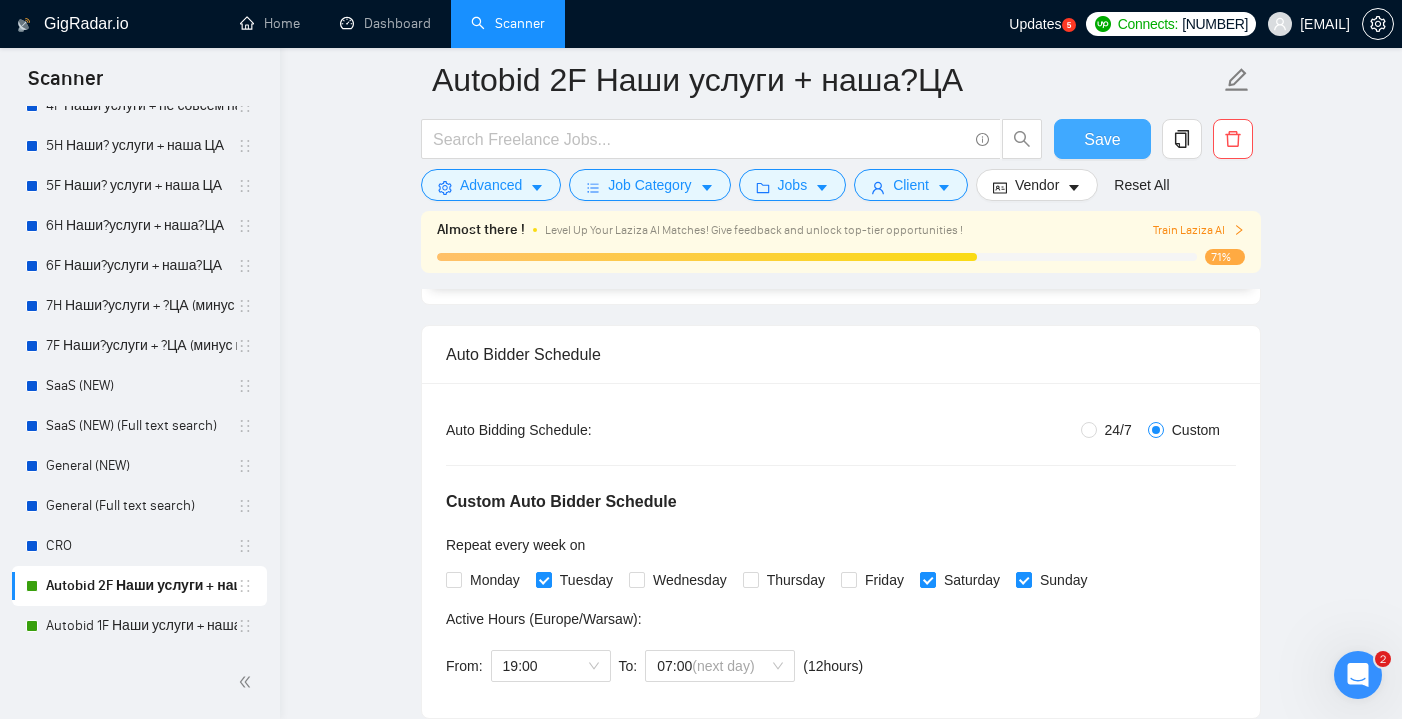 click on "Save" at bounding box center [1102, 139] 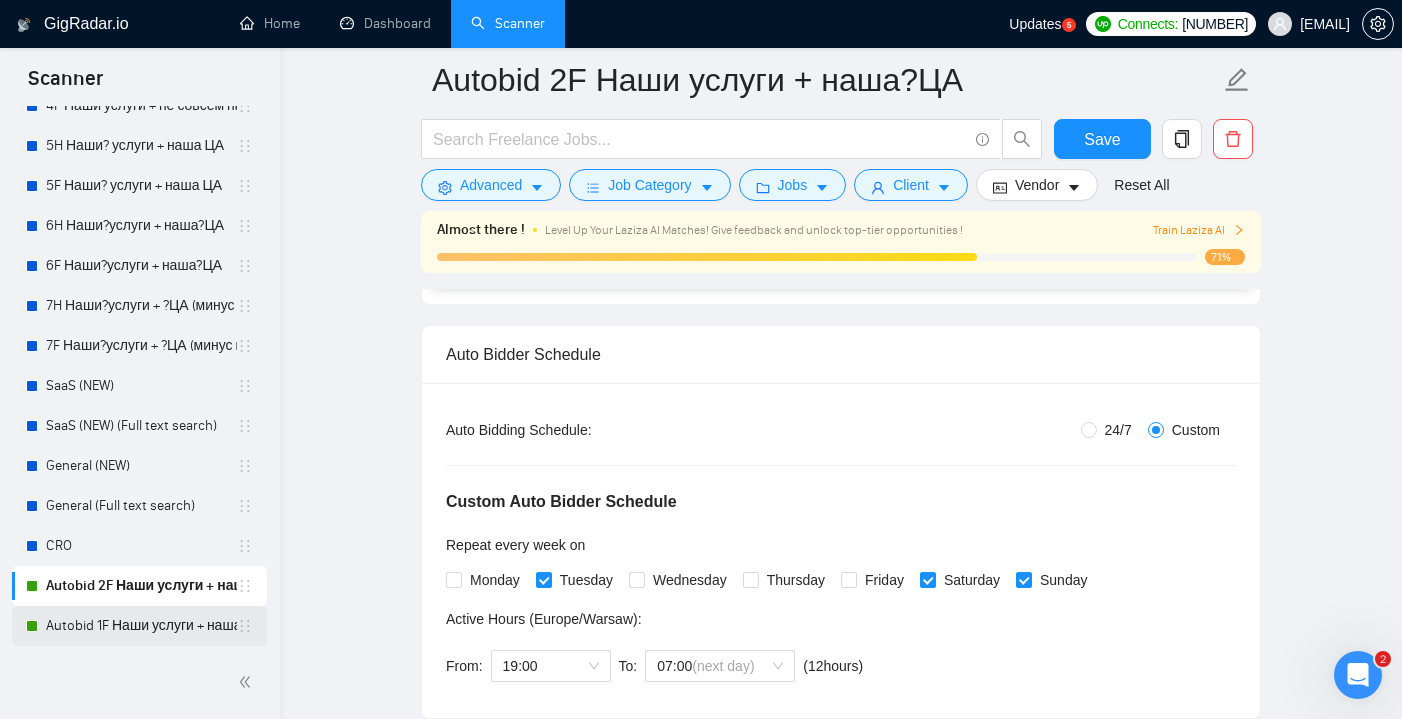 click on "Autobid 1F Наши услуги + наша ЦА" at bounding box center [141, 626] 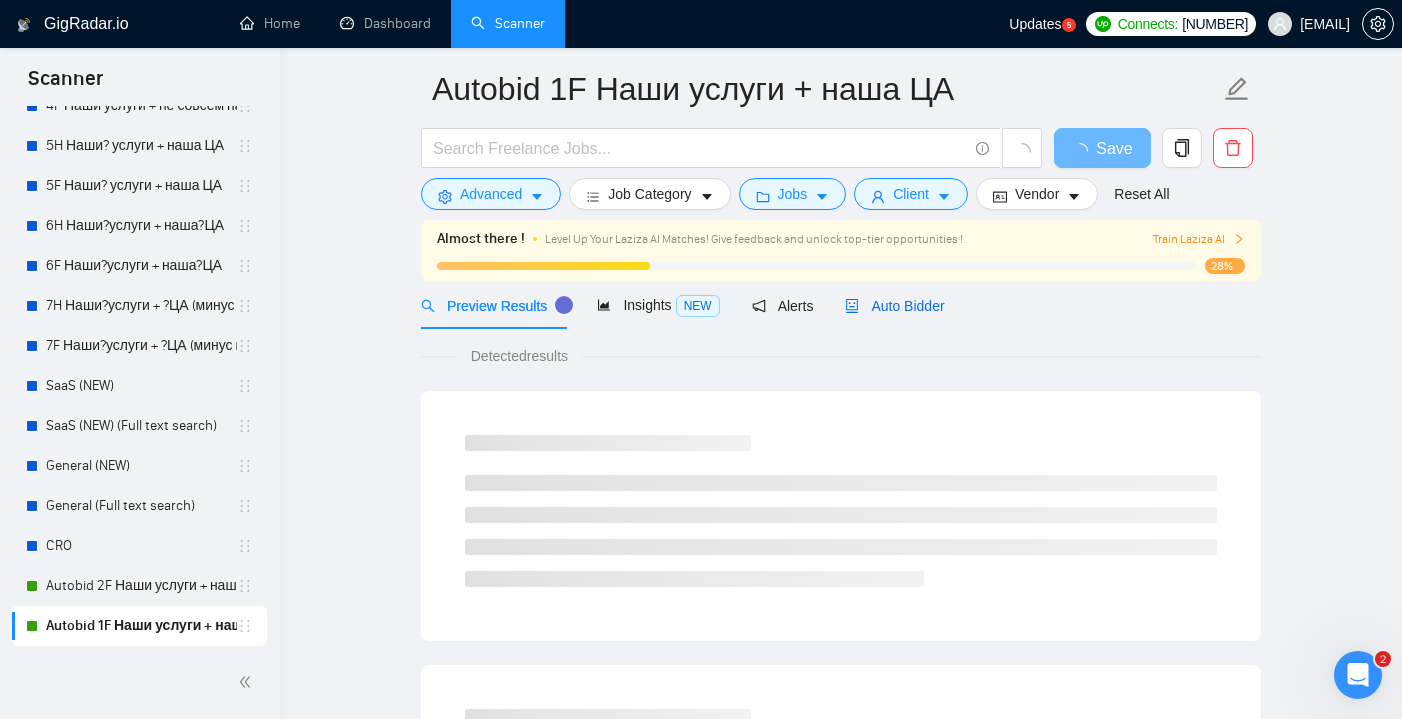 click on "Auto Bidder" at bounding box center [894, 306] 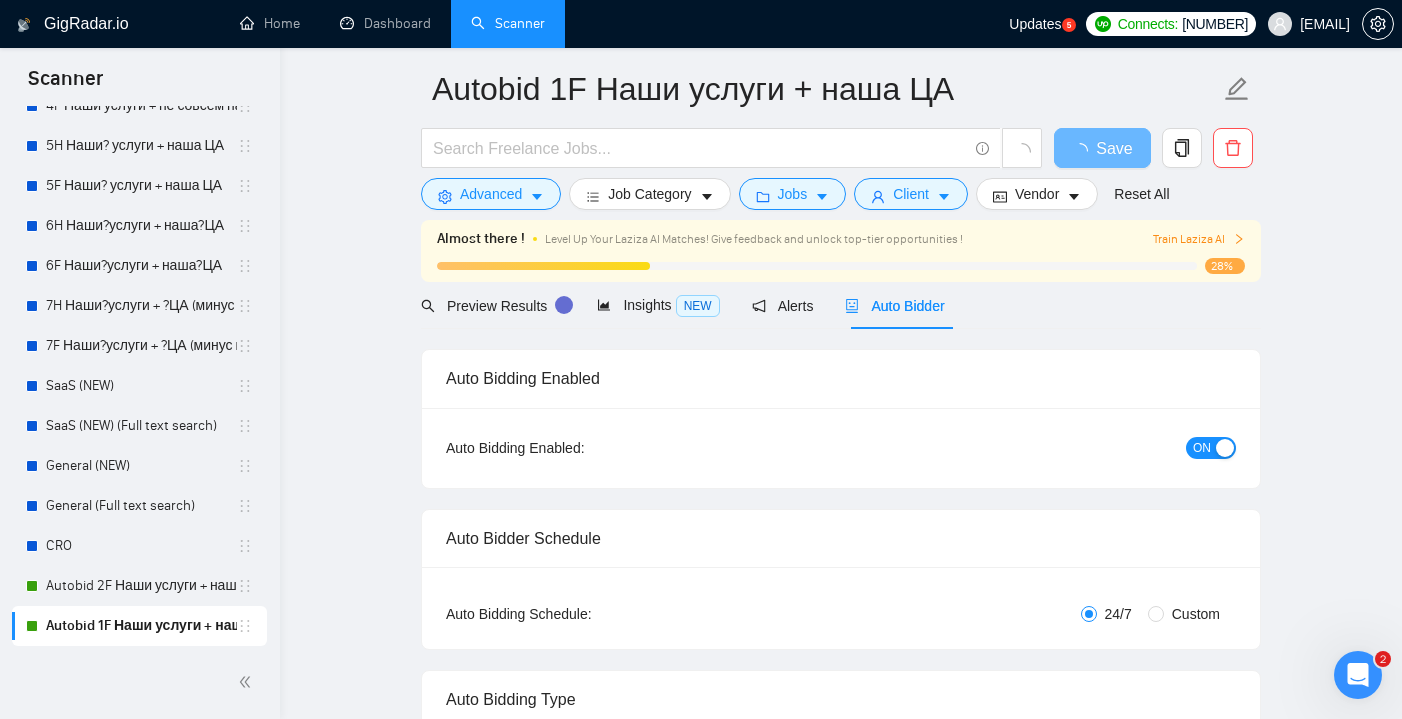 type 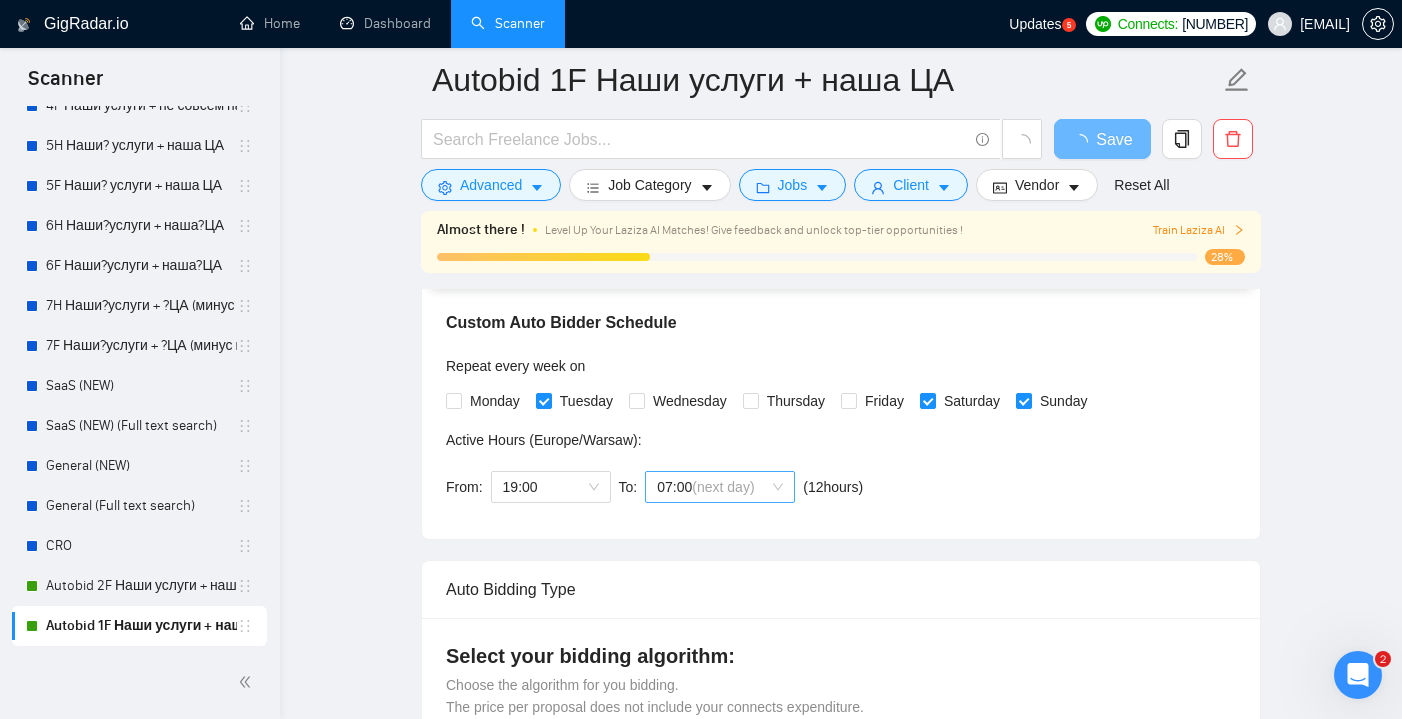 scroll, scrollTop: 481, scrollLeft: 0, axis: vertical 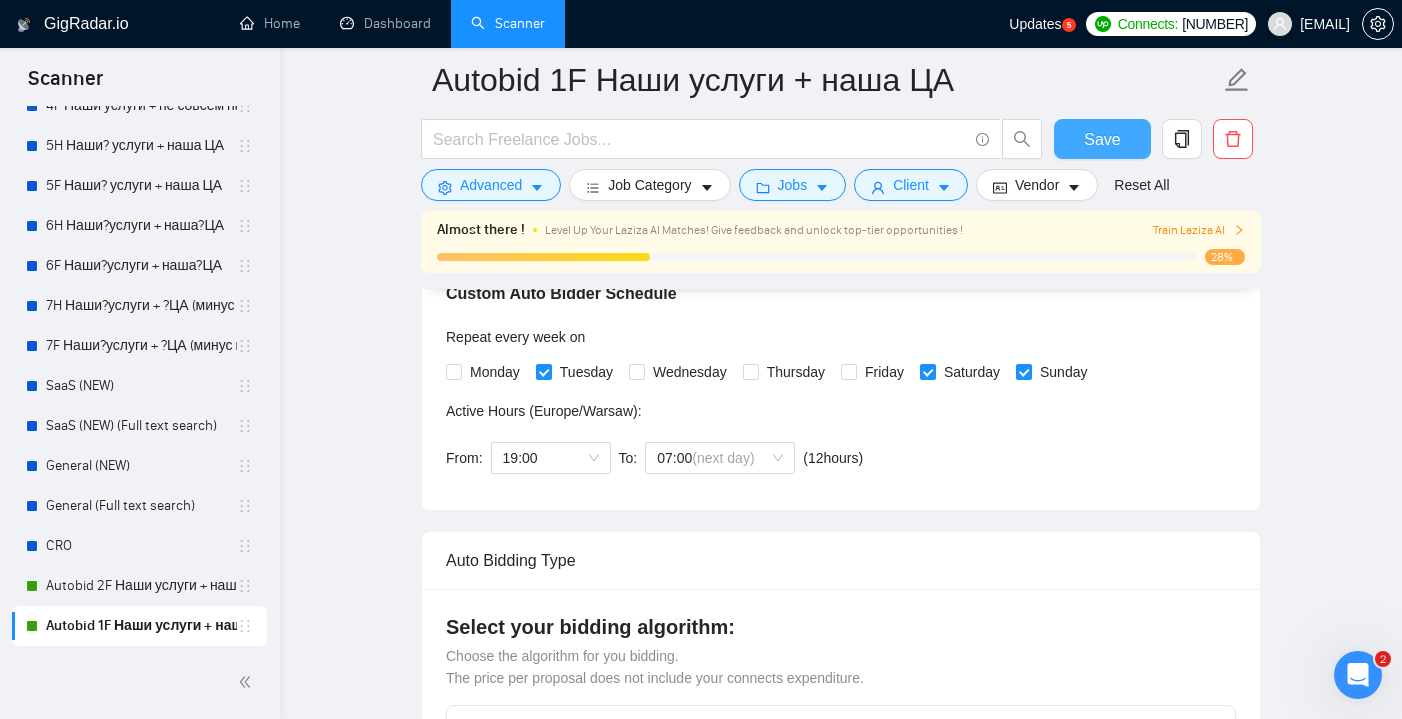 click on "Save" at bounding box center (1102, 139) 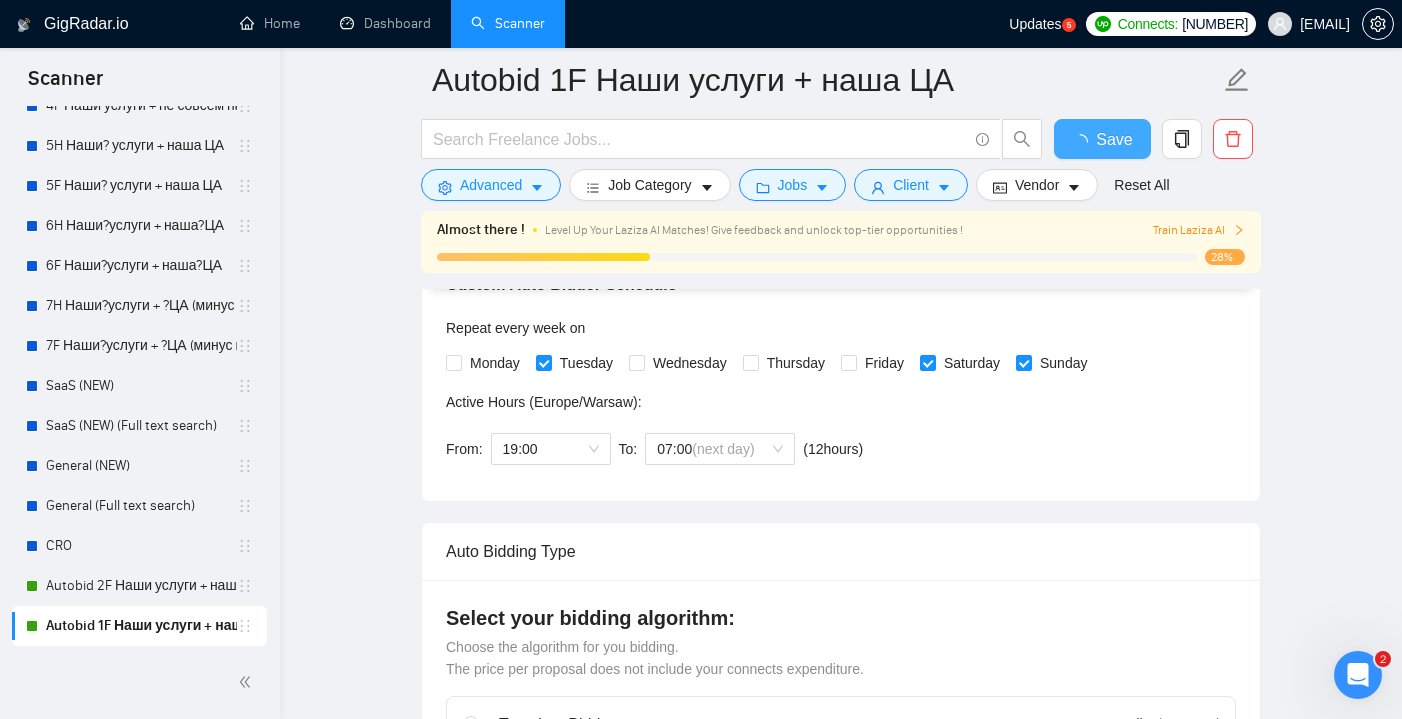 type 